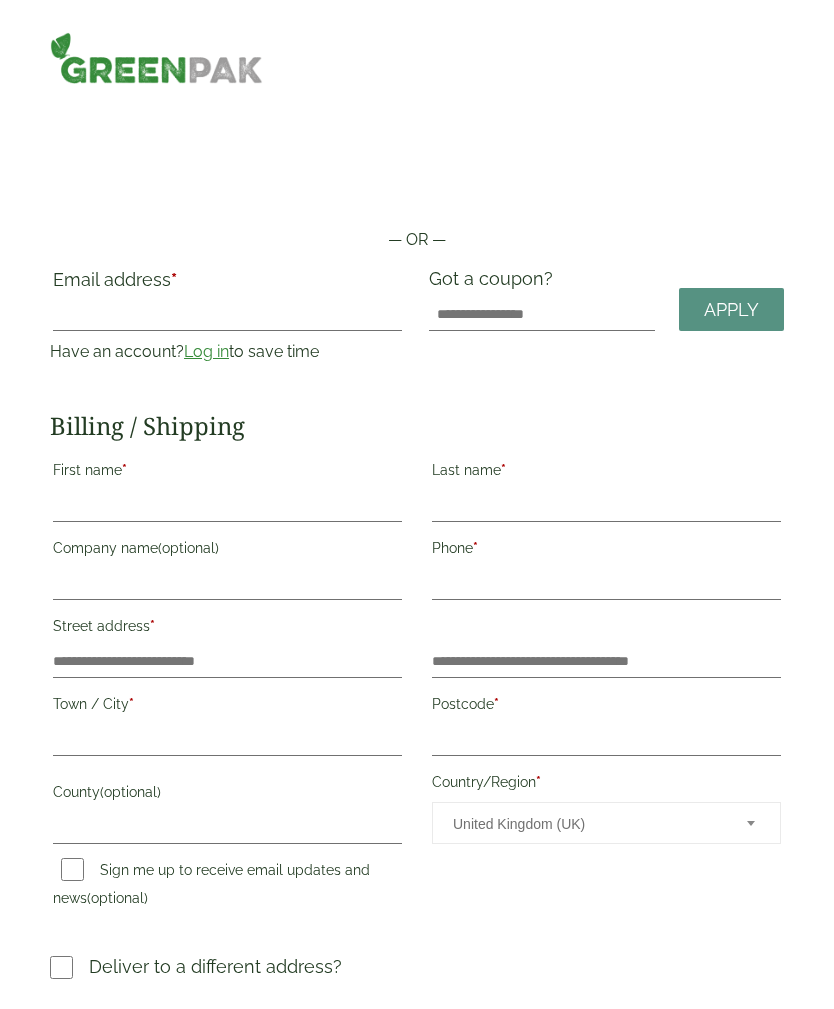 scroll, scrollTop: 0, scrollLeft: 0, axis: both 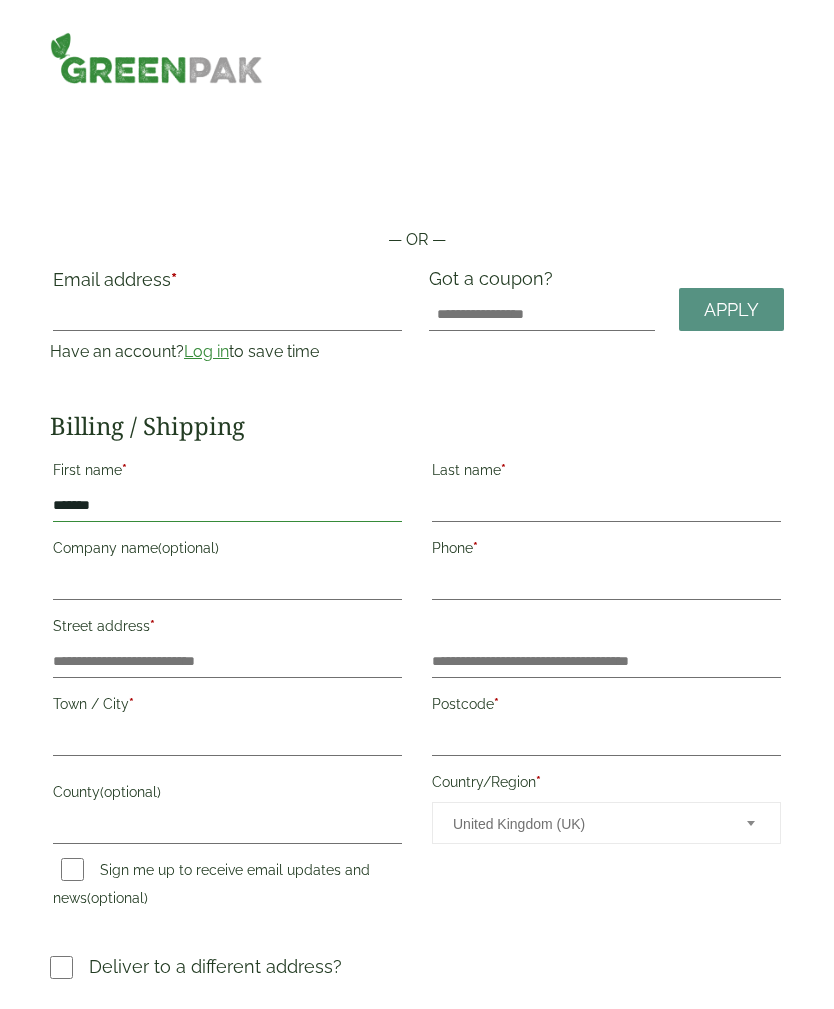 type on "******" 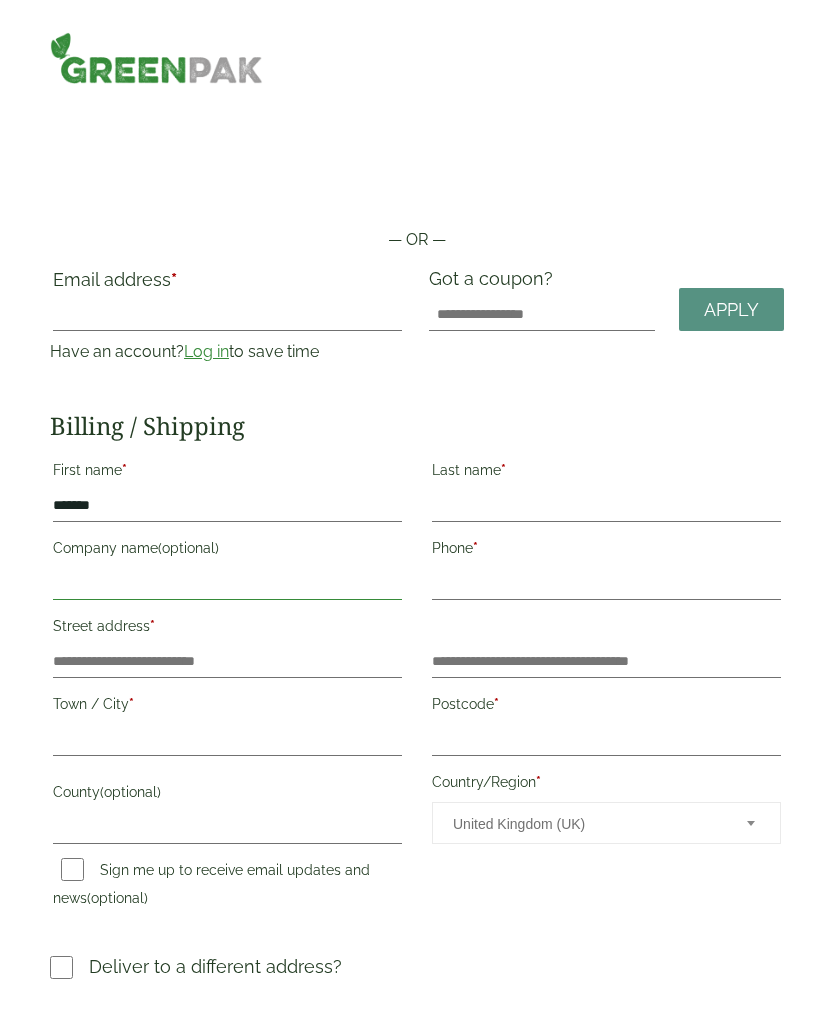 click on "Company name  (optional)" at bounding box center [227, 584] 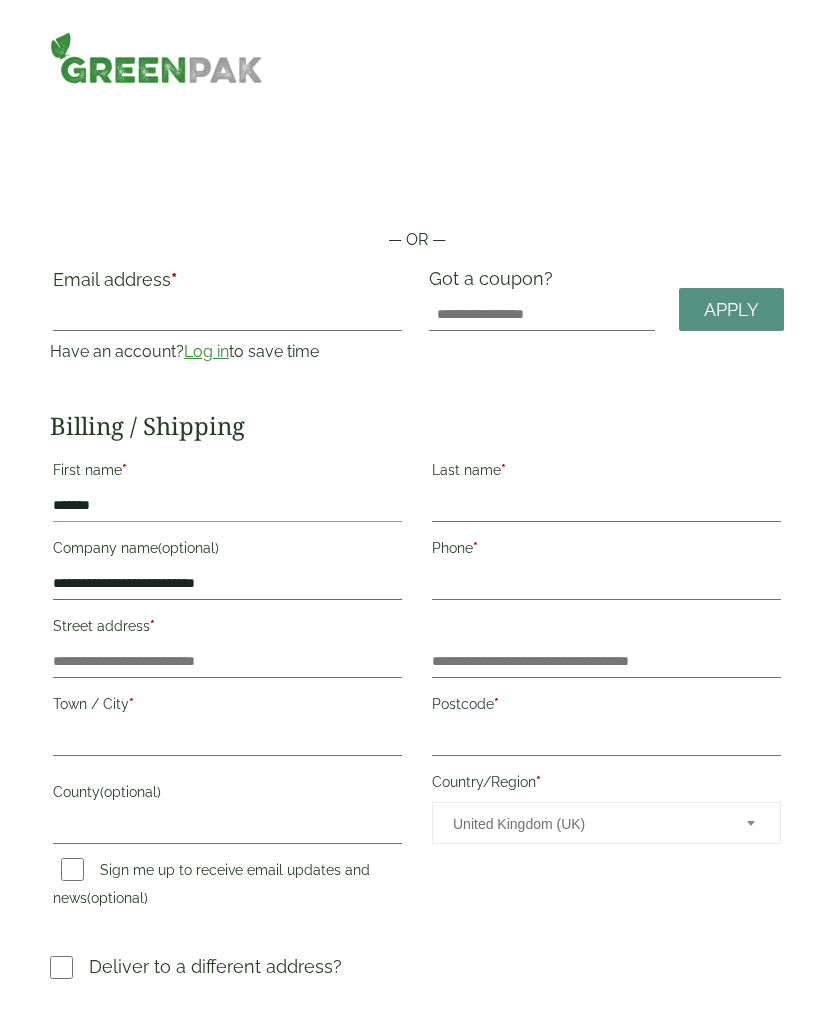 type on "**********" 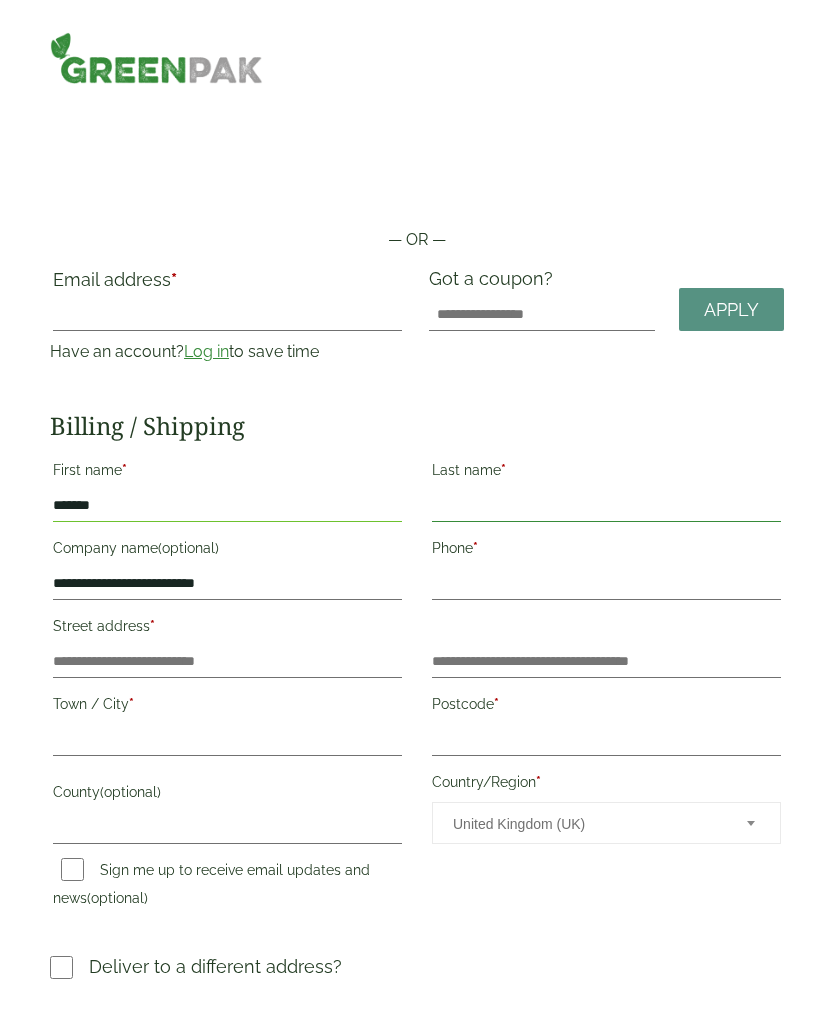 click on "Last name  *" at bounding box center (606, 506) 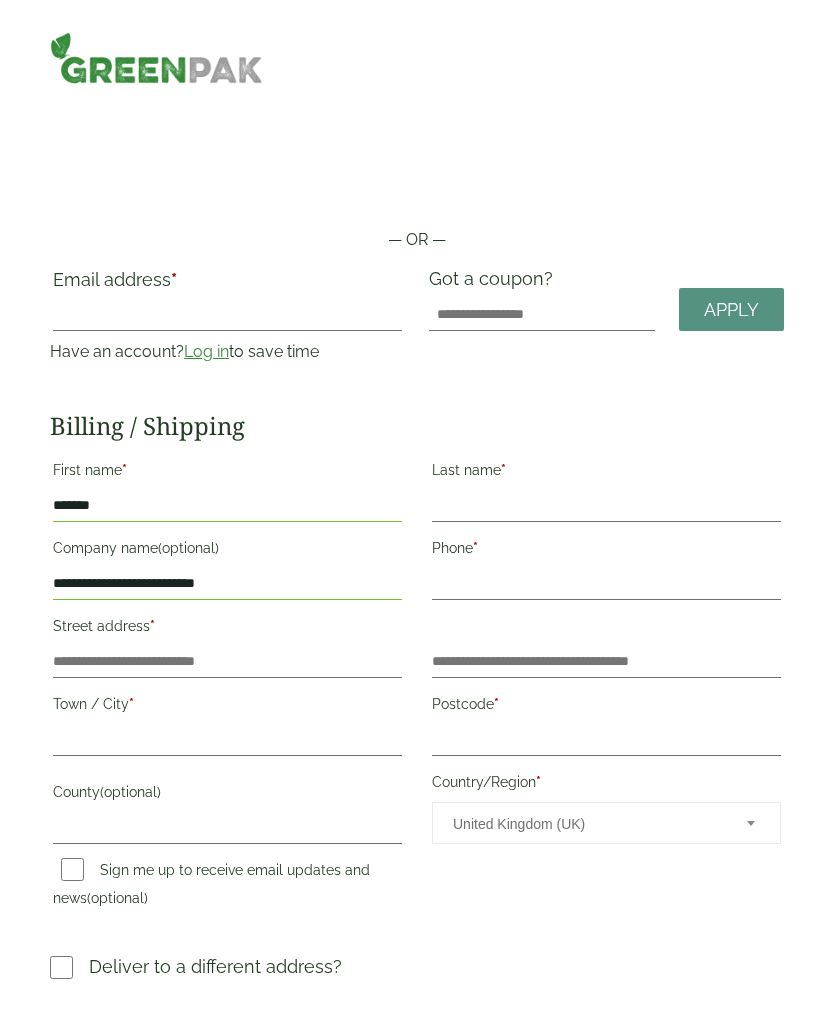 click on "******" at bounding box center (227, 506) 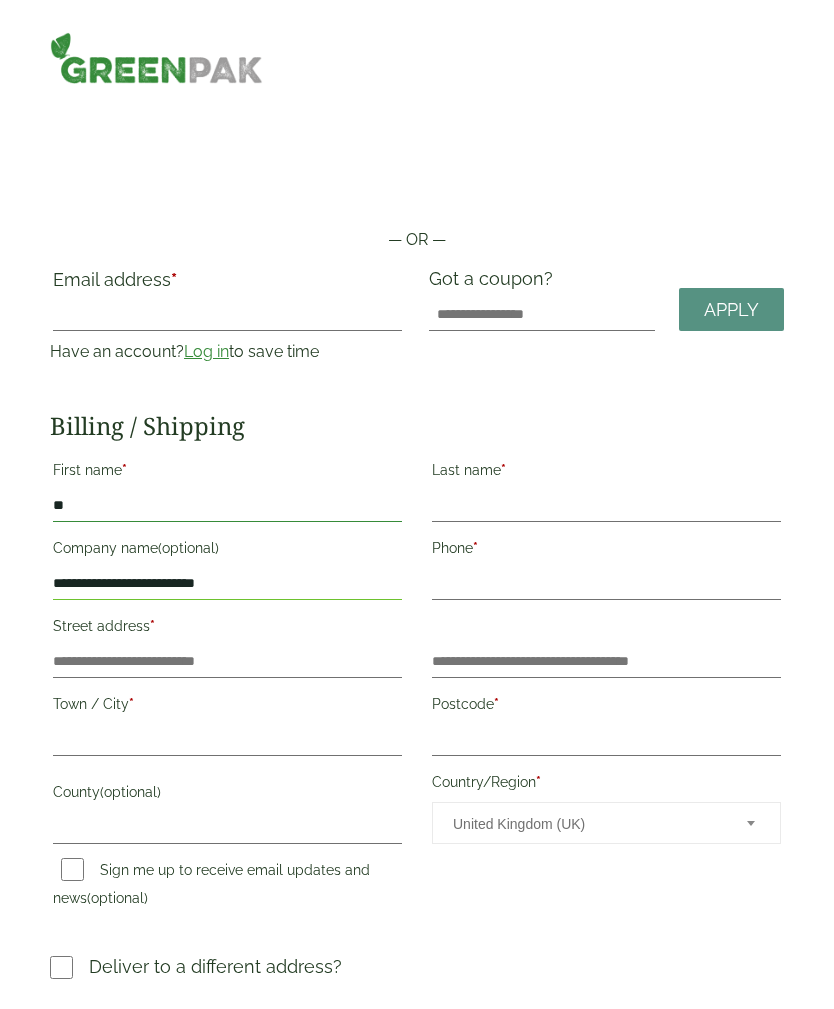 type on "*" 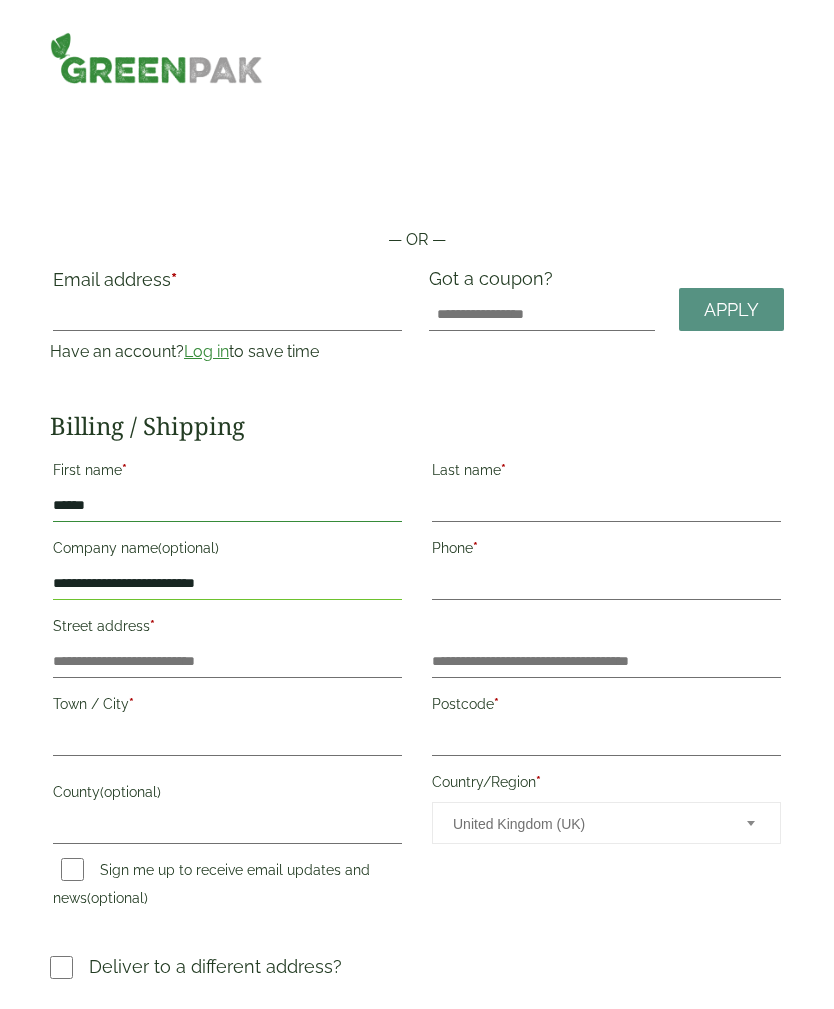 type on "*****" 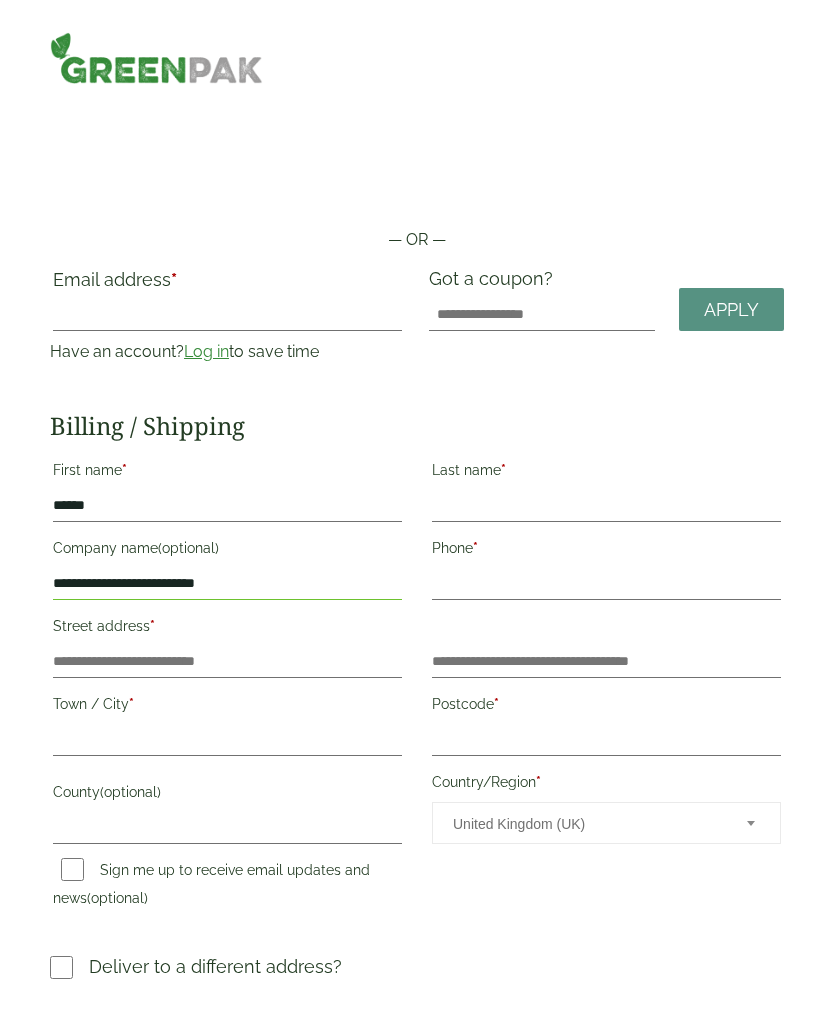click on "Last name  *" at bounding box center [606, 473] 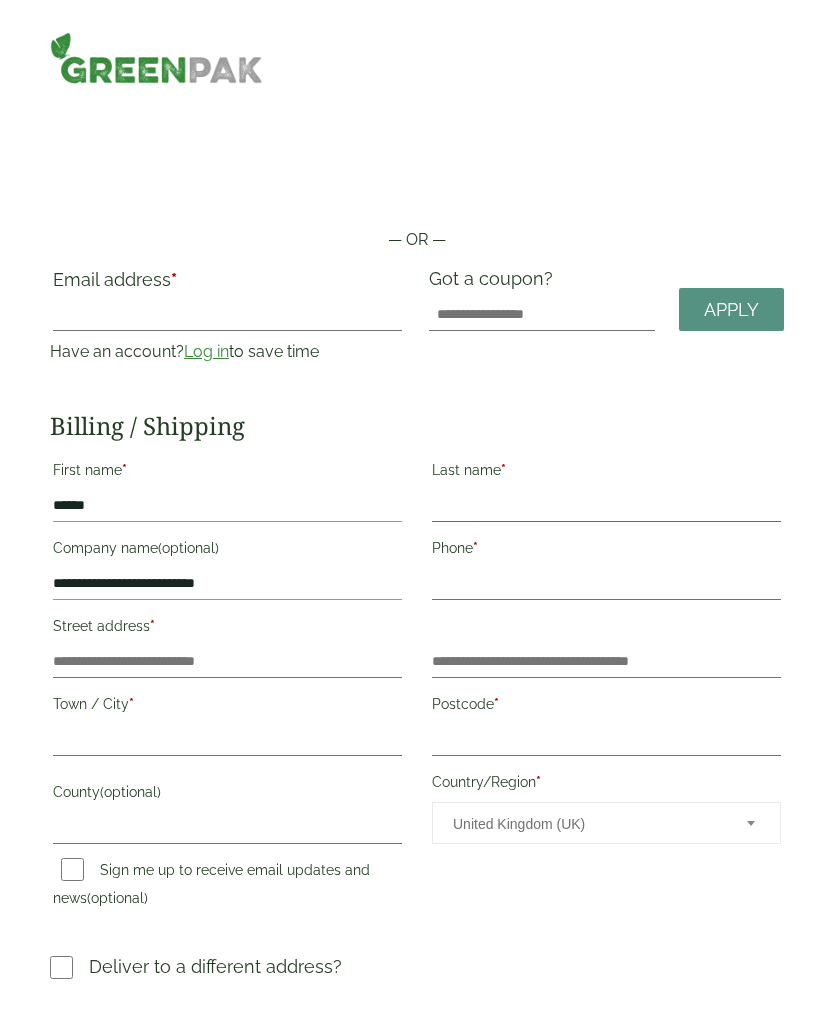 click on "Last name  *" at bounding box center [606, 506] 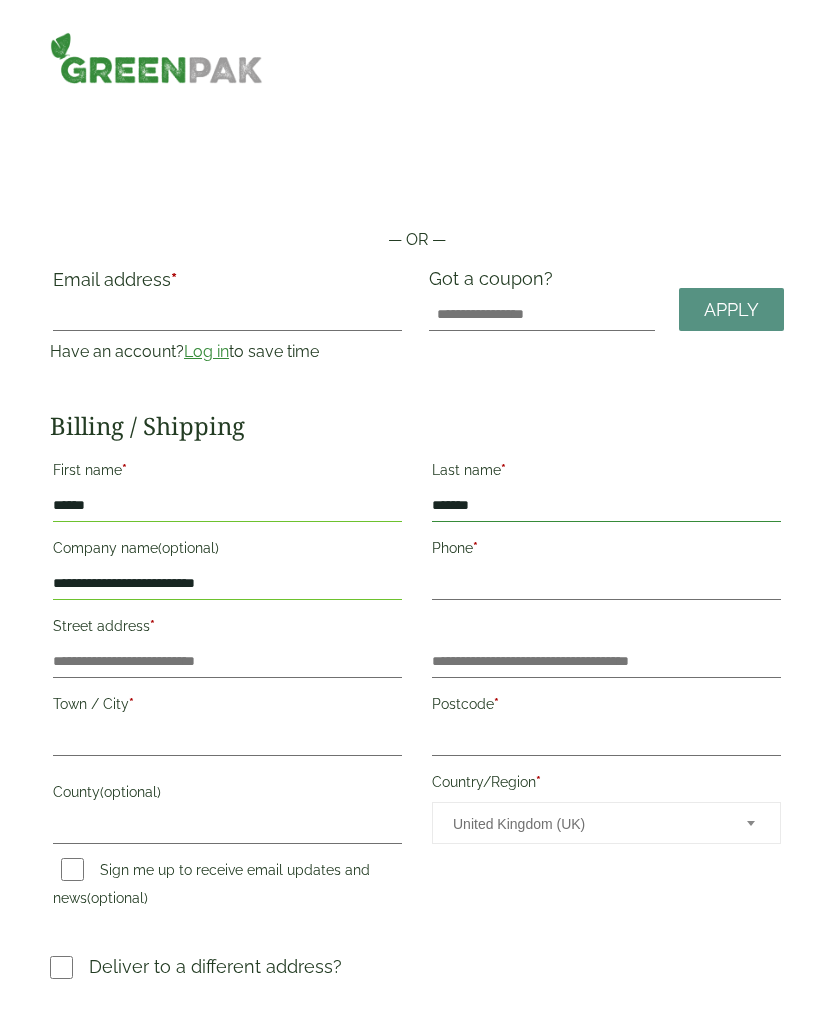 type on "******" 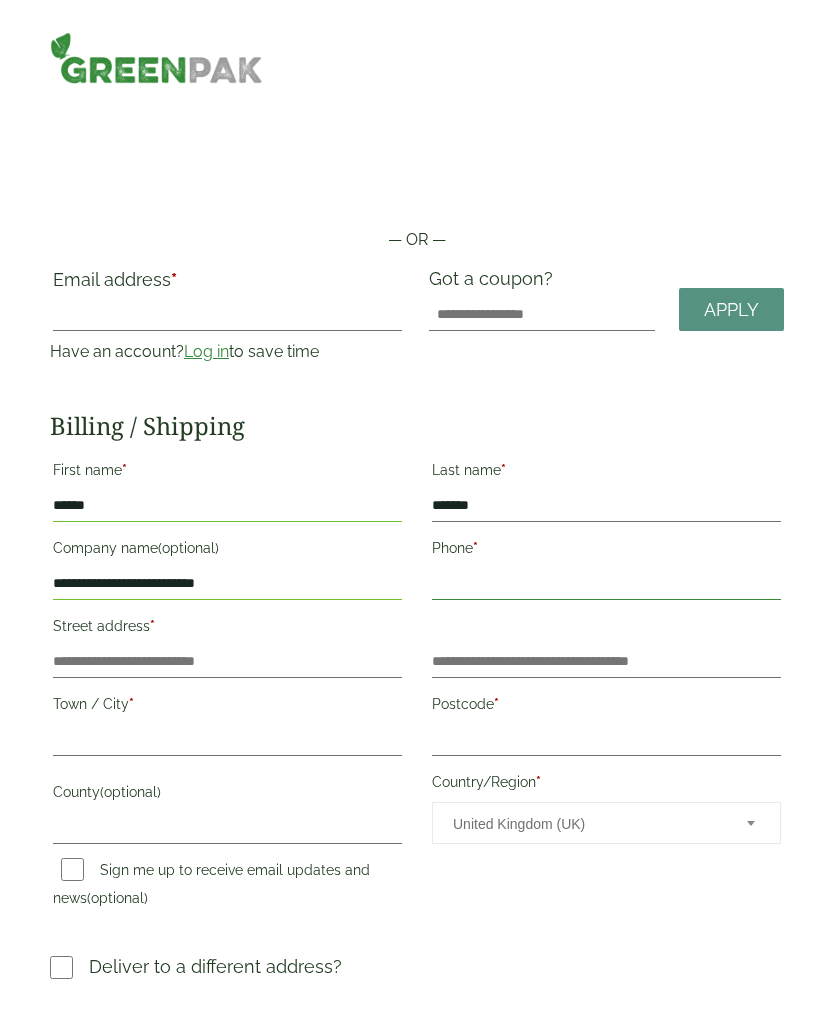 click on "Phone  *" at bounding box center [606, 584] 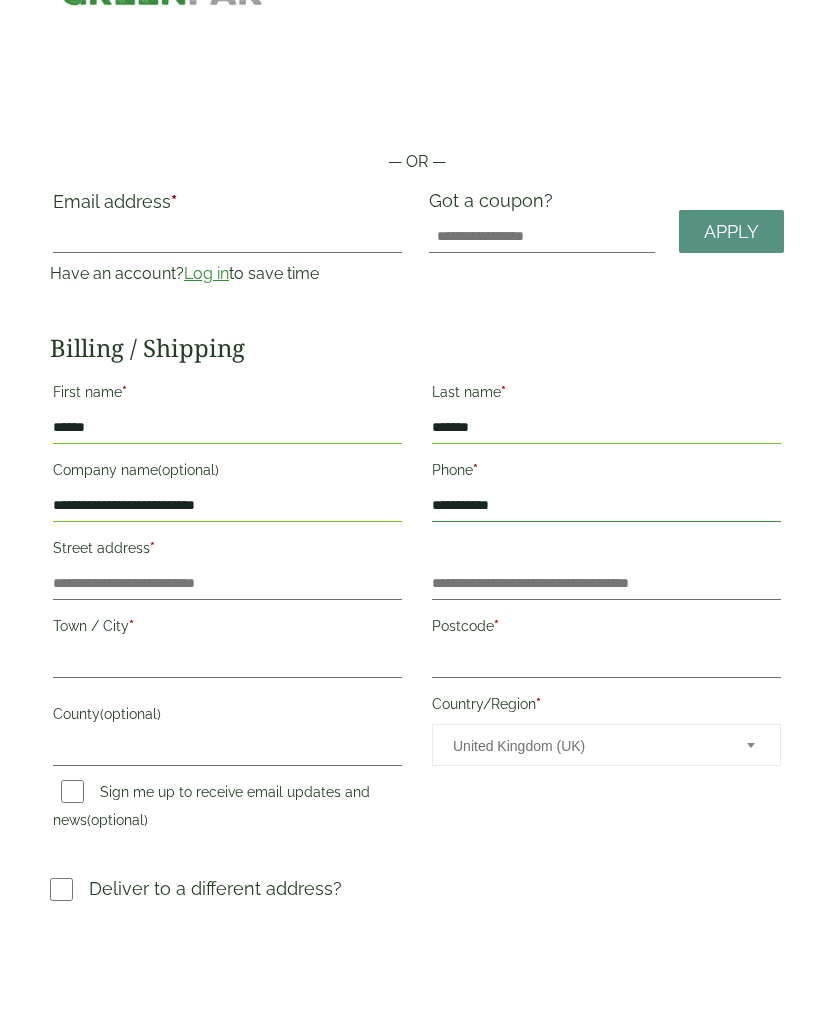 type on "**********" 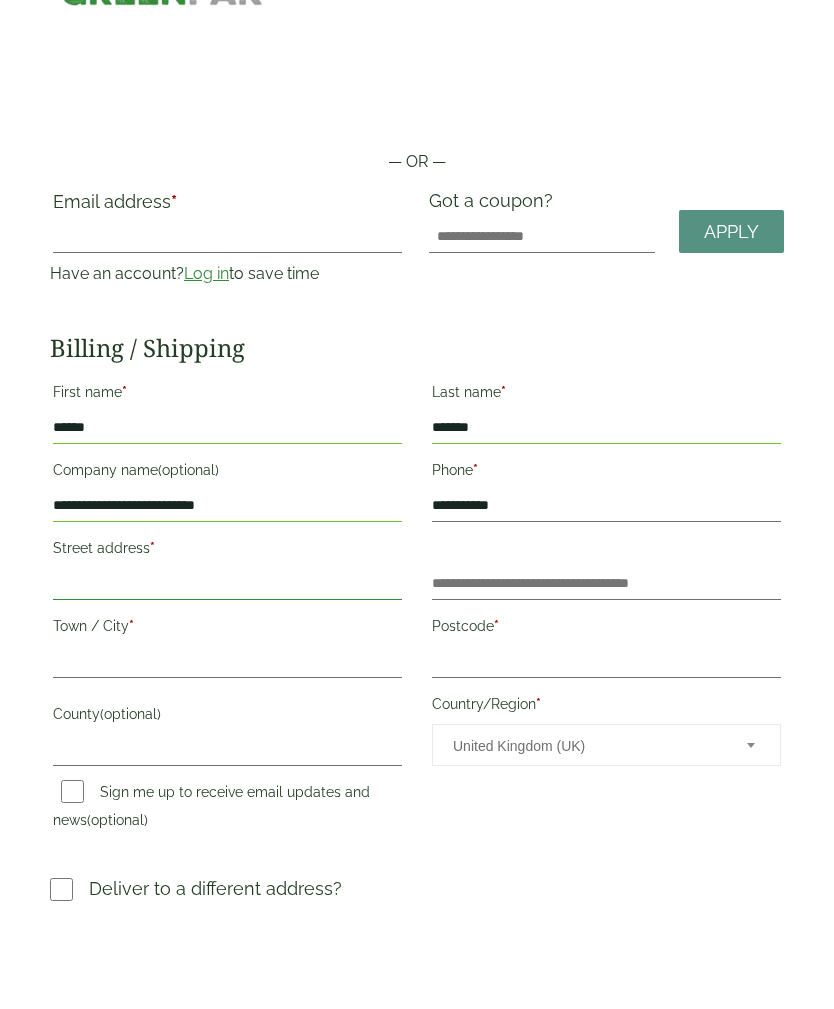 click on "Street address  *" at bounding box center (227, 662) 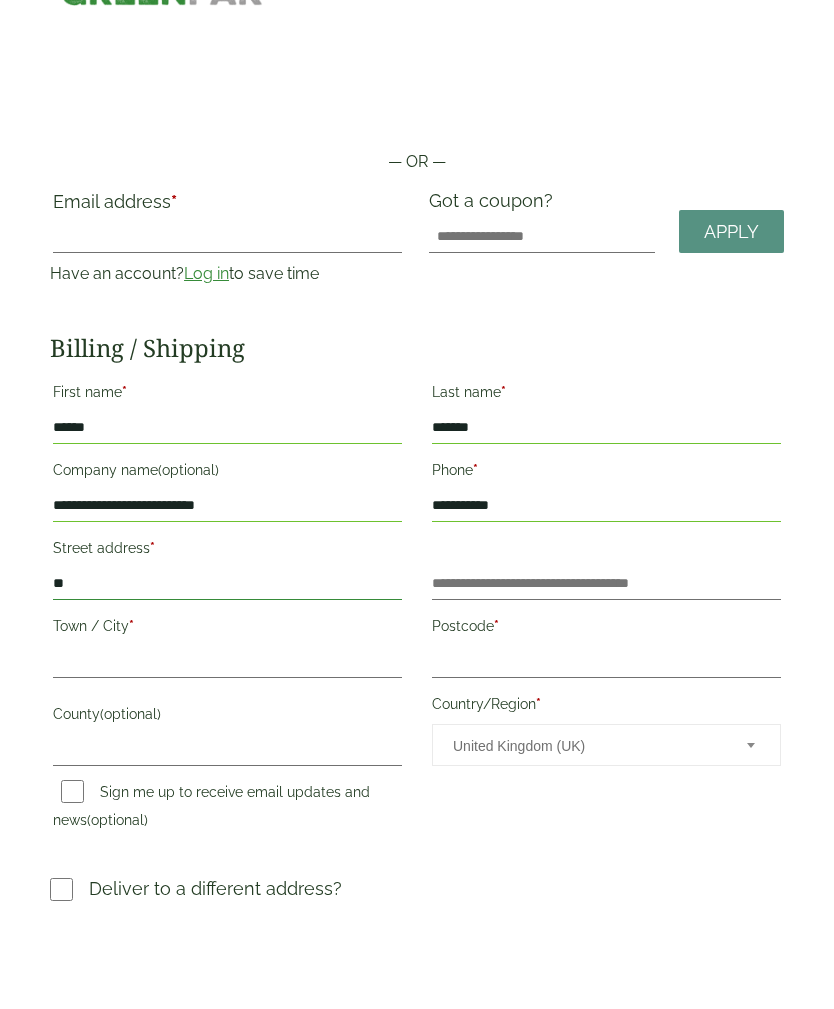 type on "*" 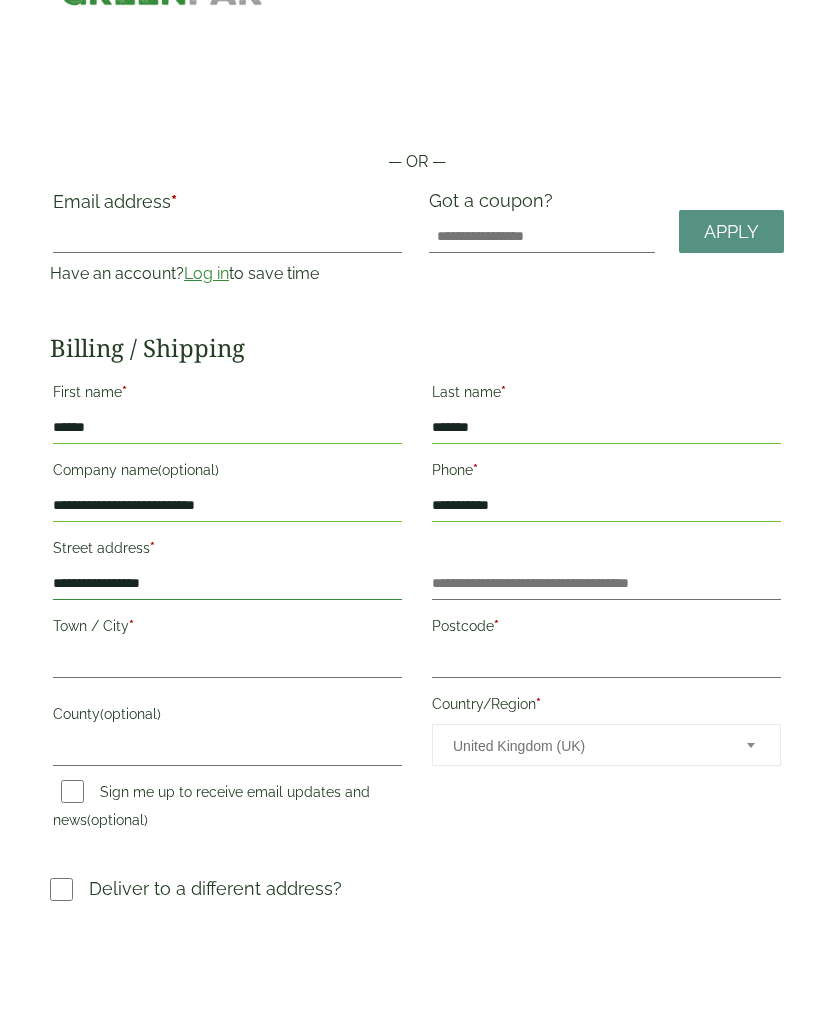 type on "**********" 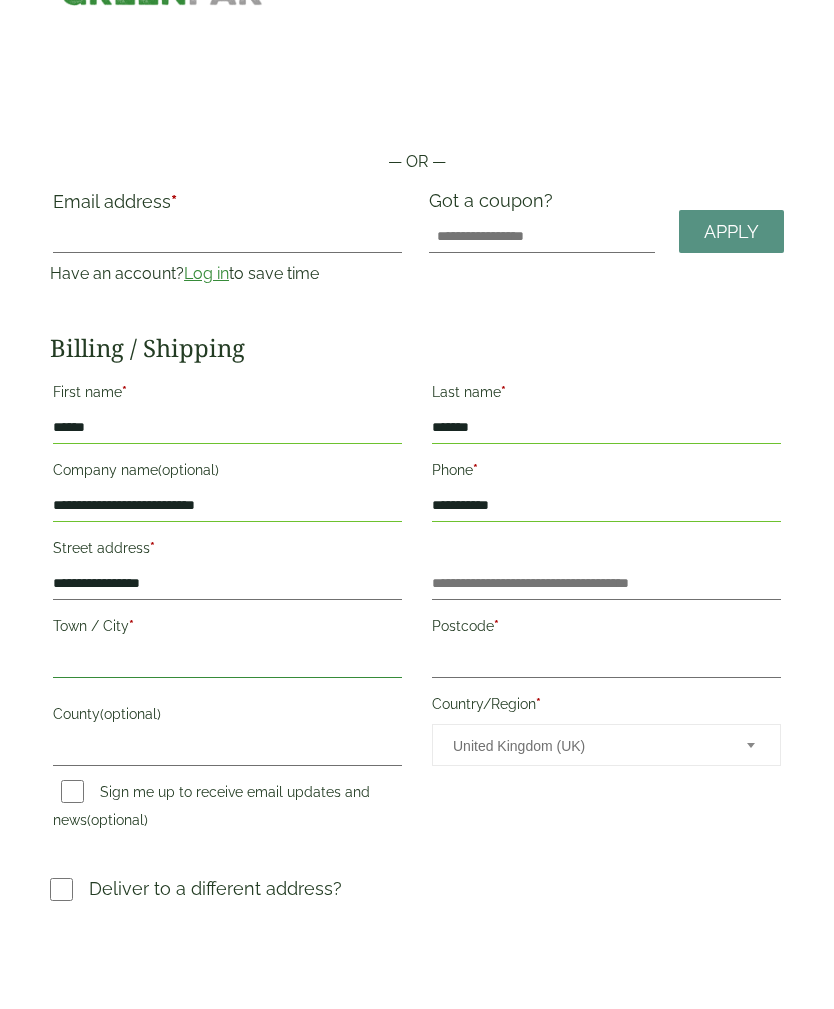 click on "[CITY] *" at bounding box center (227, 740) 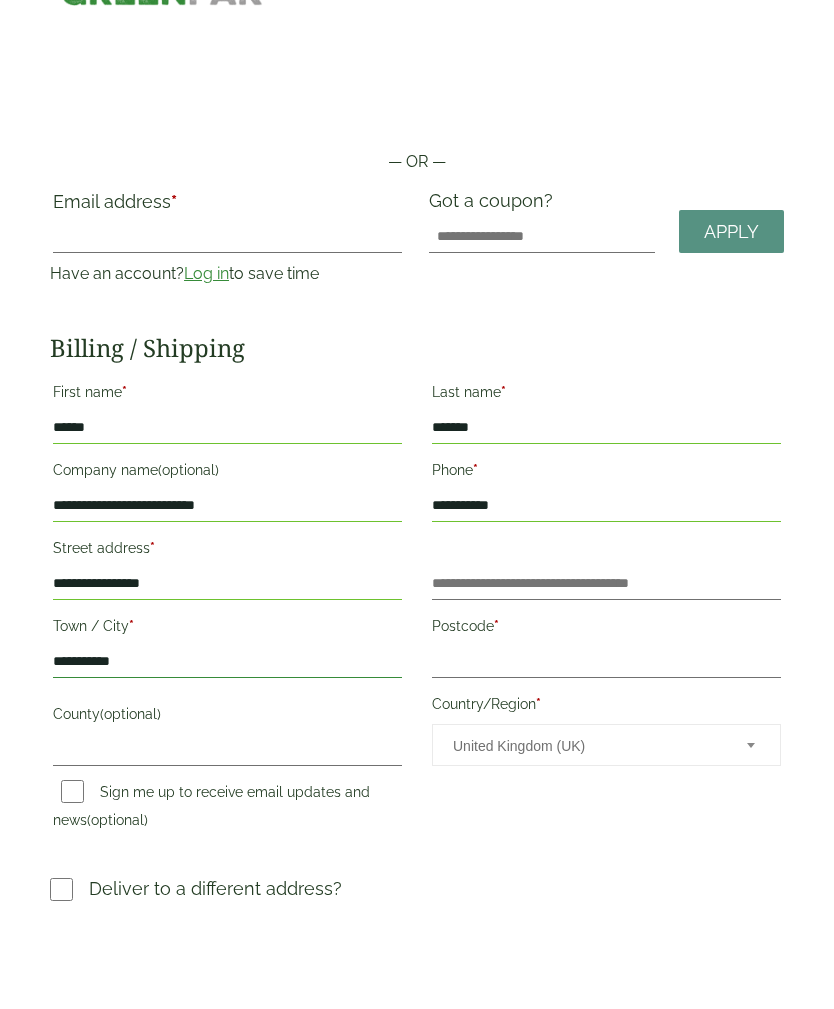 type on "**********" 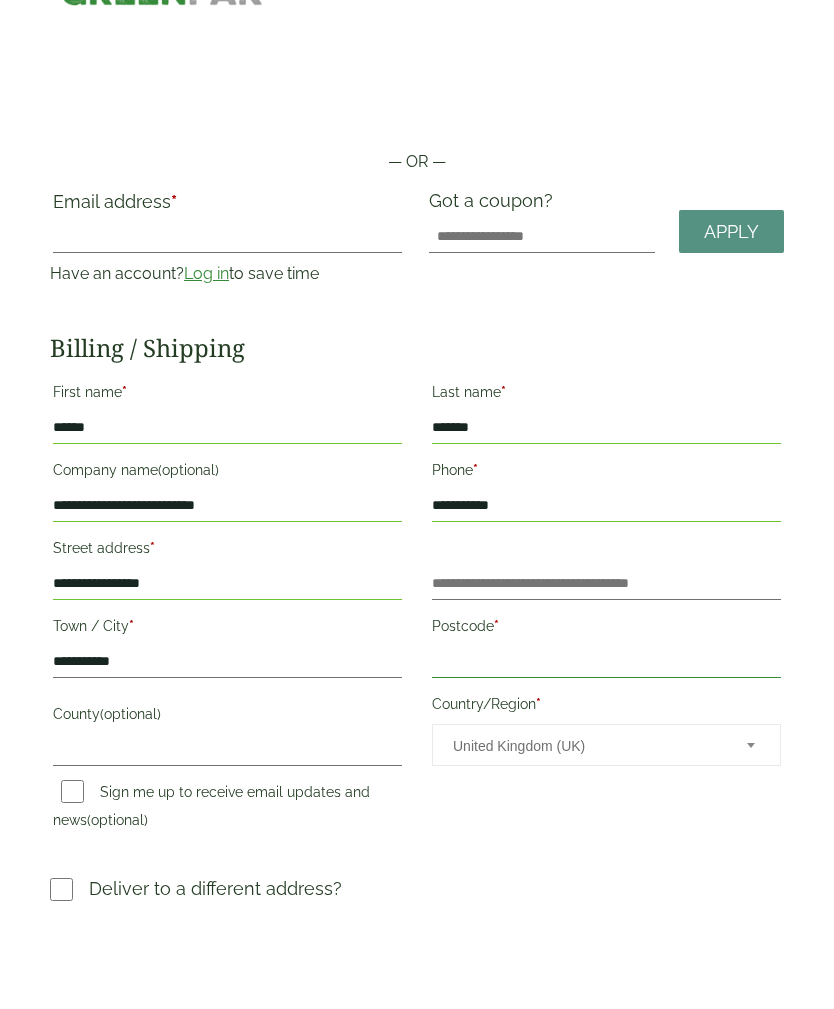 click on "Postcode  *" at bounding box center [606, 740] 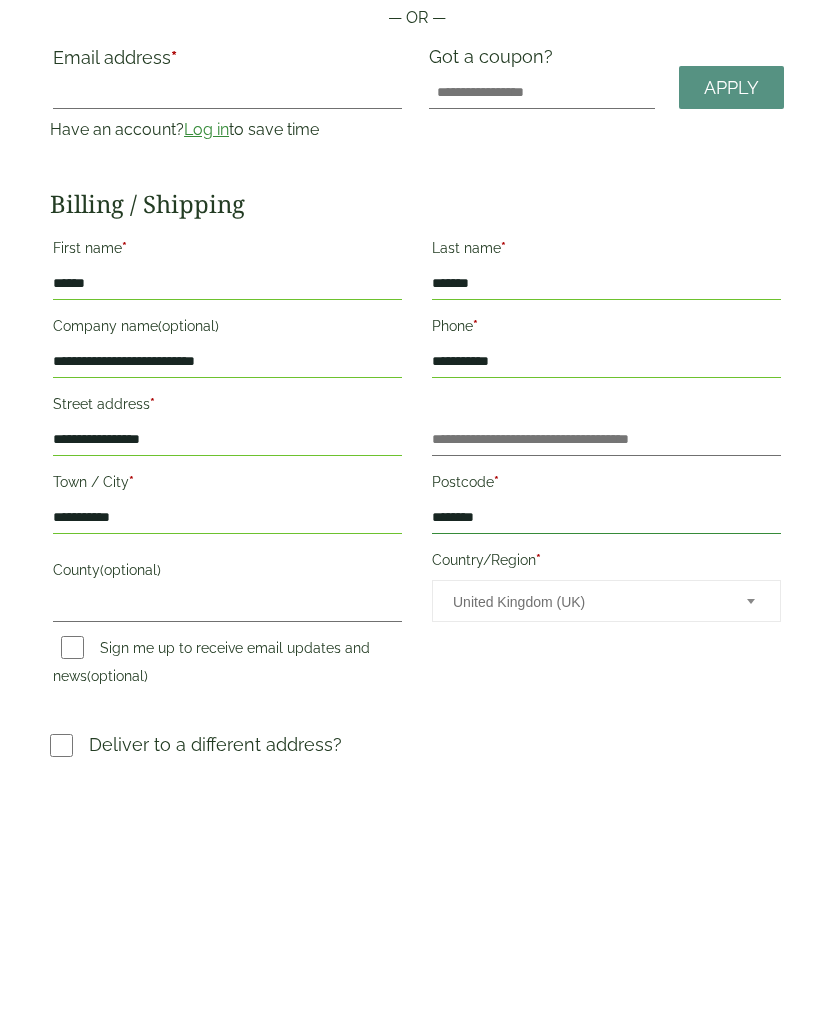 scroll, scrollTop: 0, scrollLeft: 0, axis: both 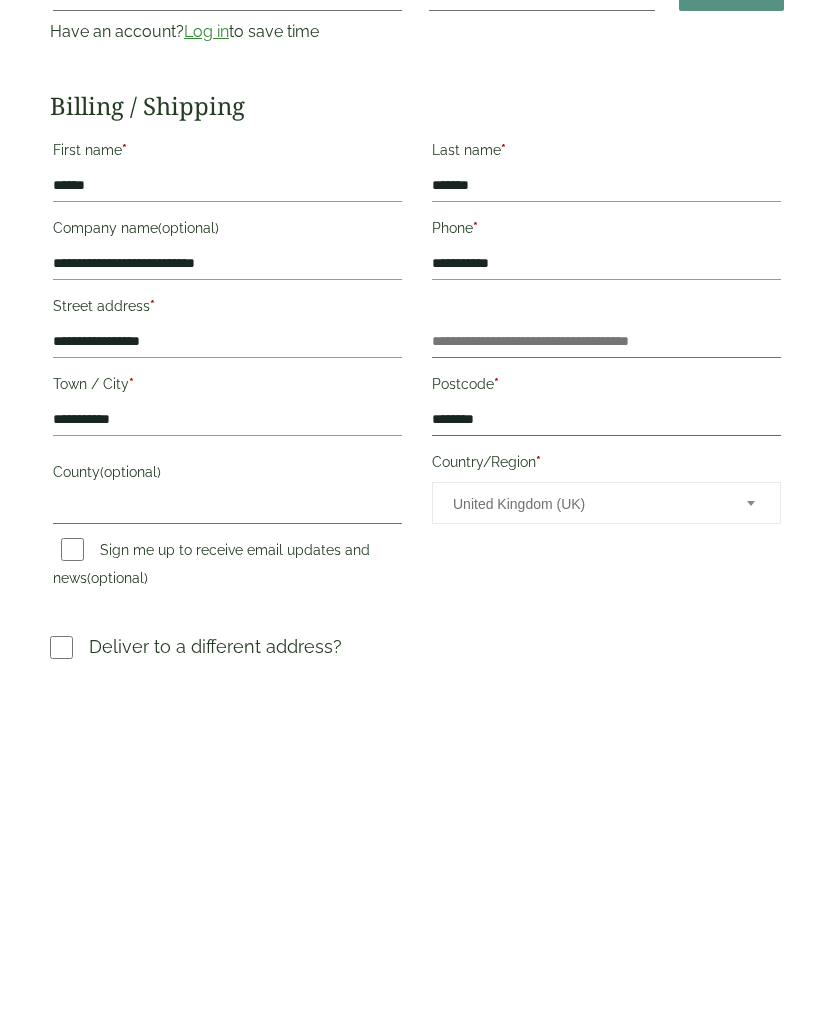 type on "********" 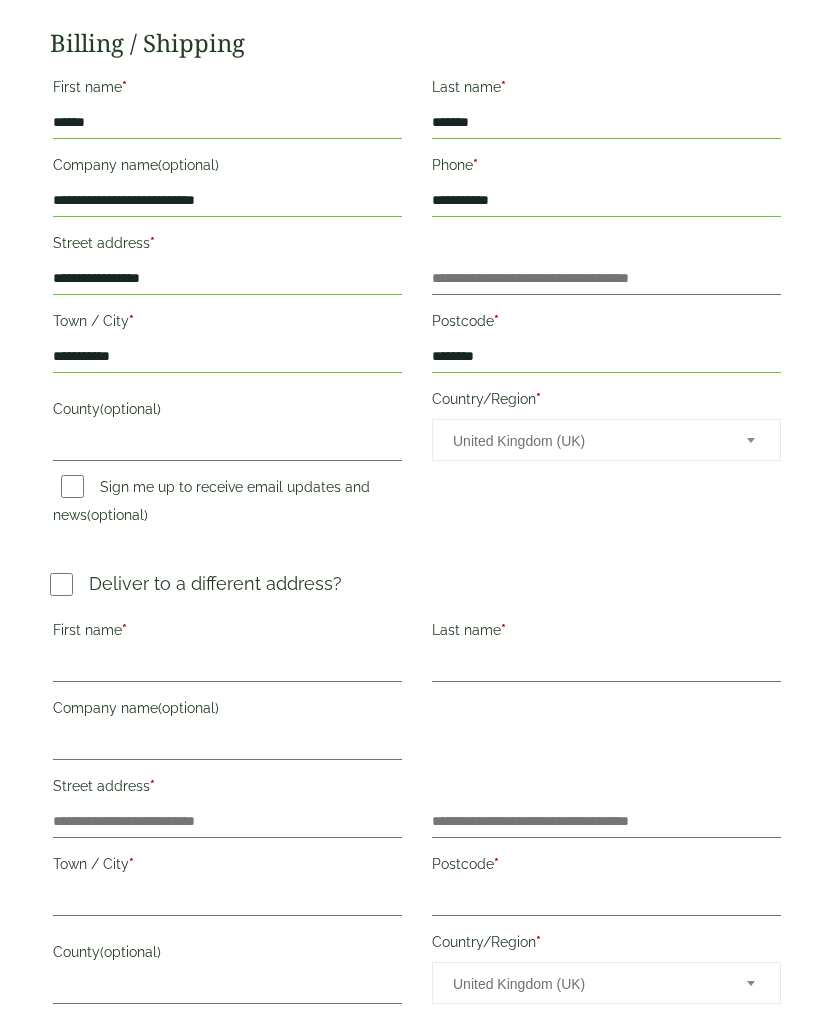 scroll, scrollTop: 391, scrollLeft: 0, axis: vertical 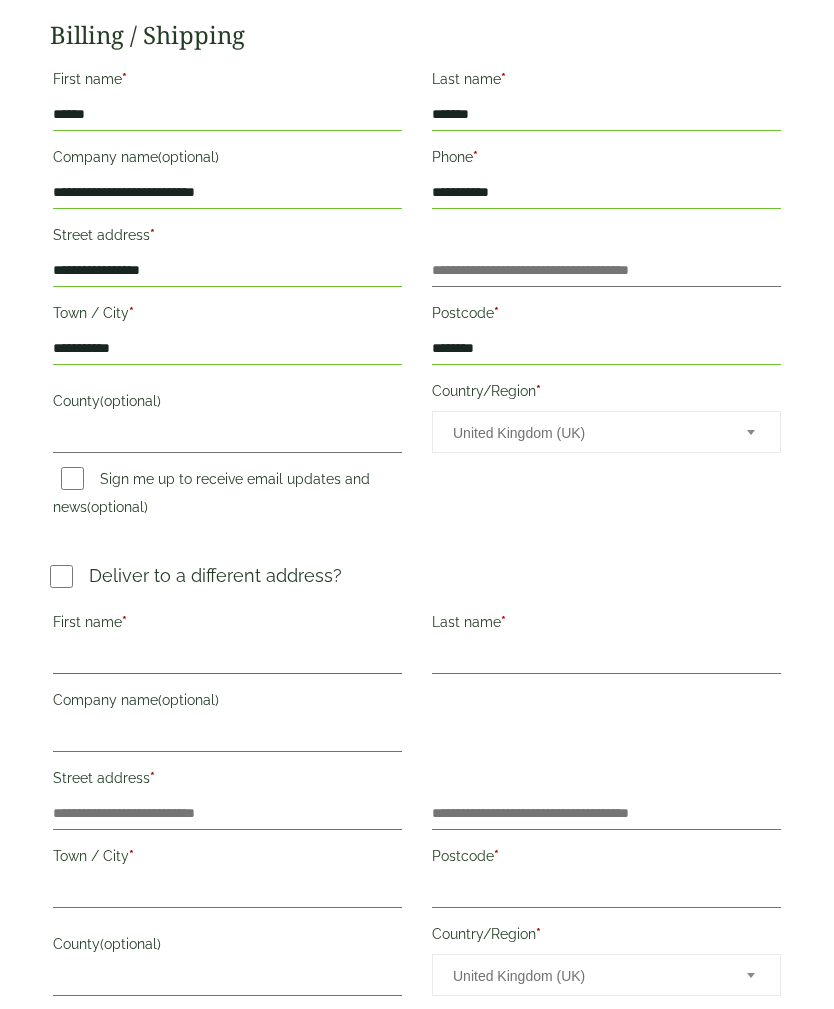 click on "First name  *" at bounding box center (227, 658) 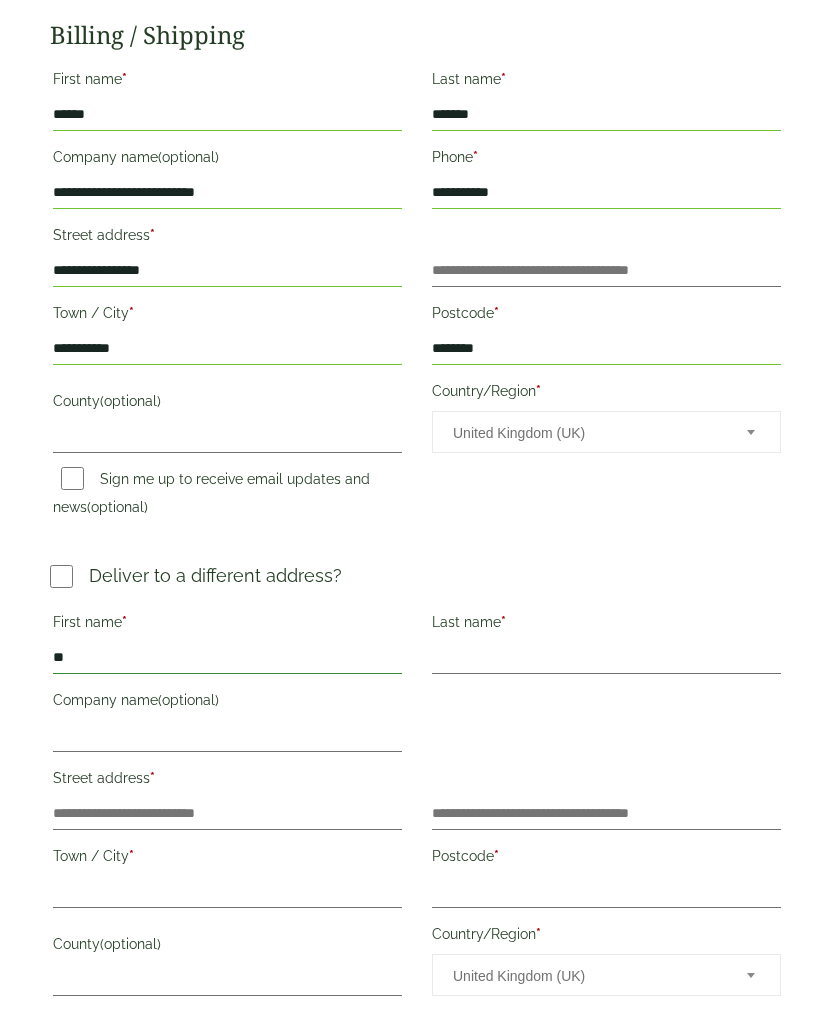 type on "*" 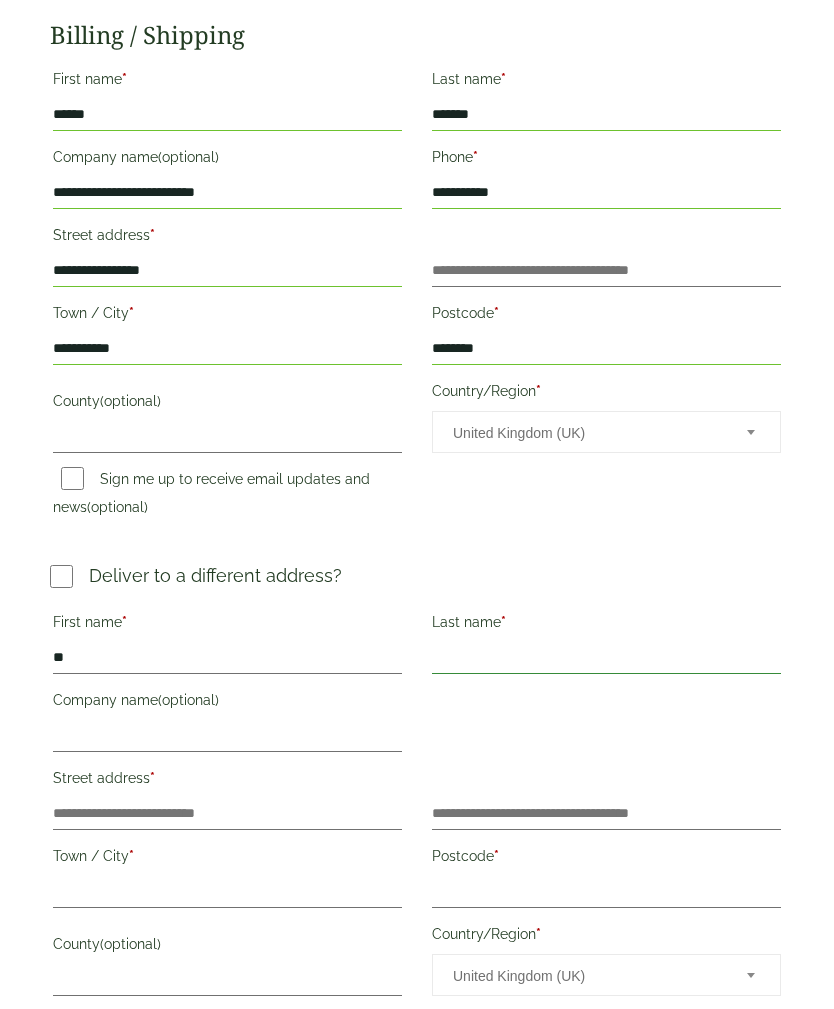 click on "Last name  *" at bounding box center [606, 658] 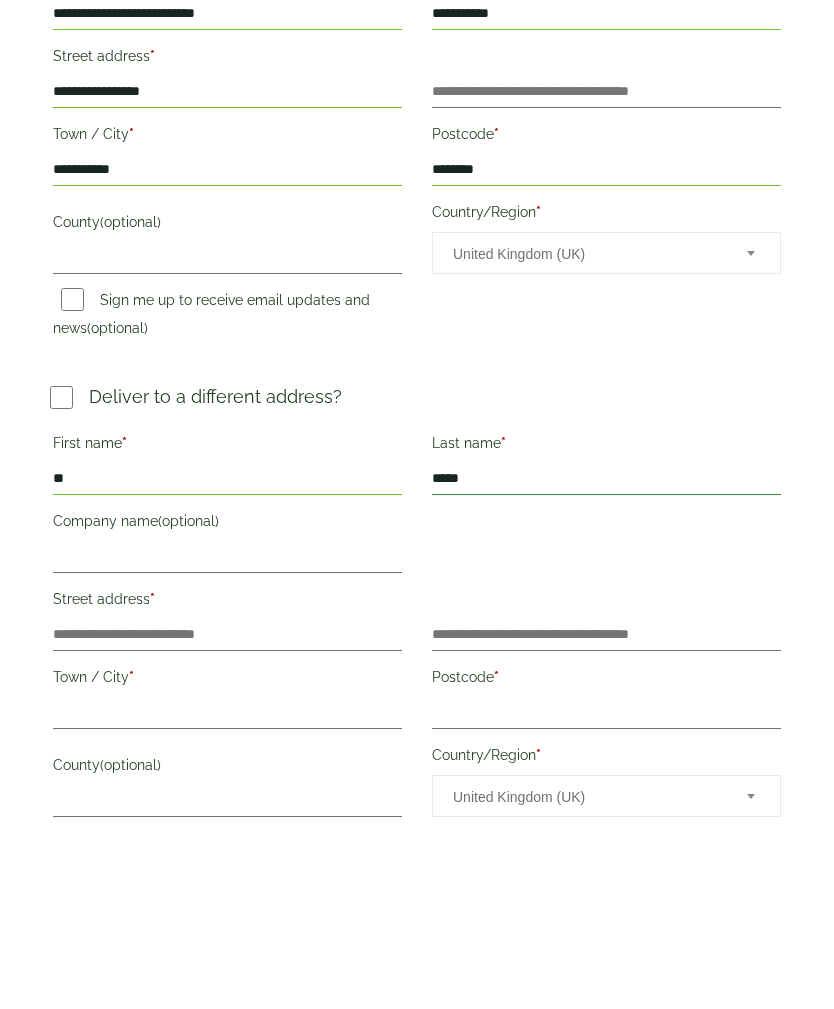 type on "****" 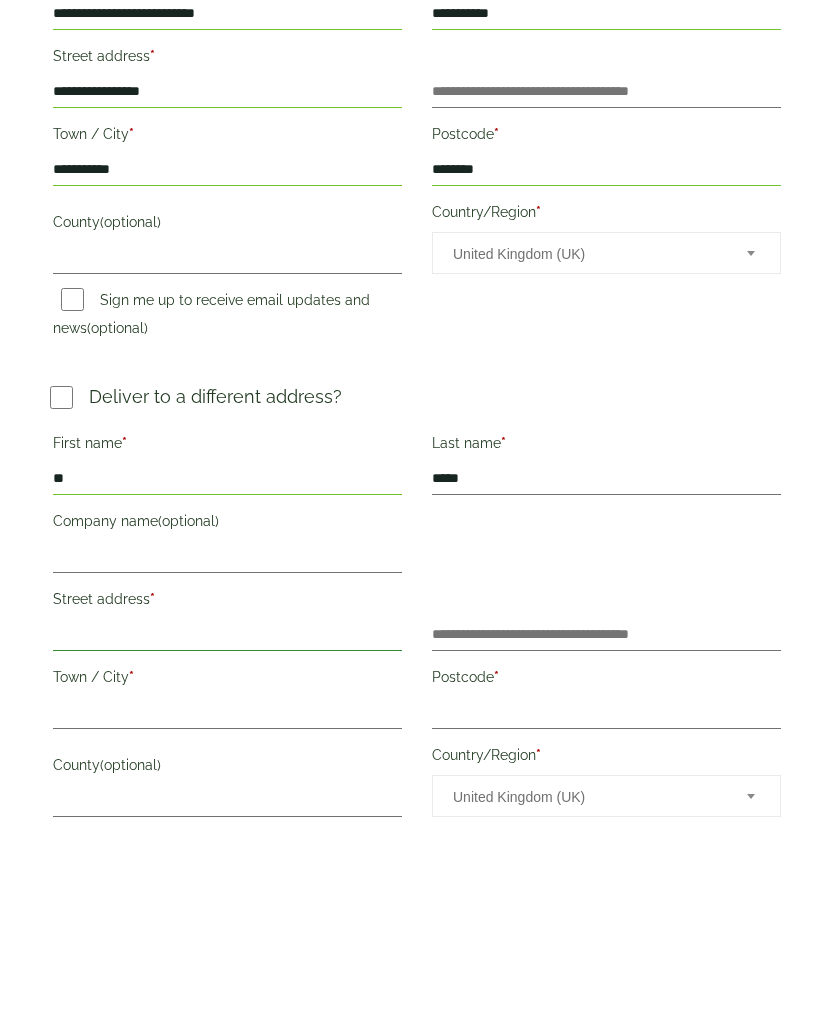 click on "Street address  *" at bounding box center (227, 814) 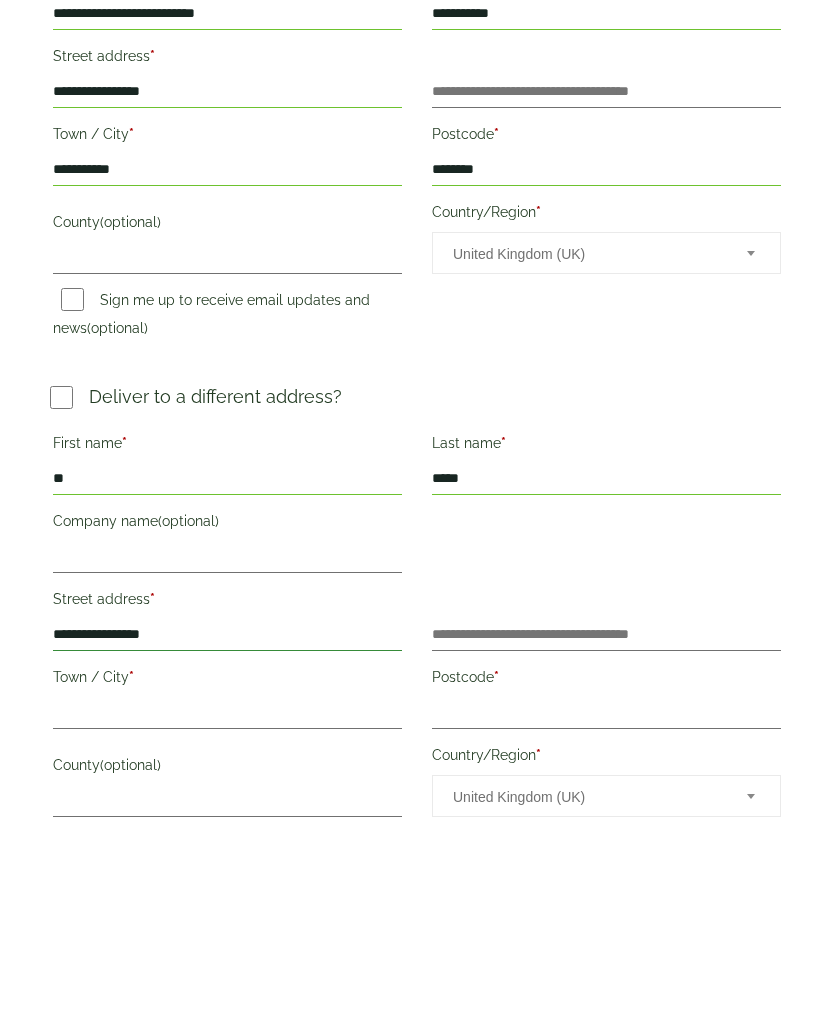 type on "**********" 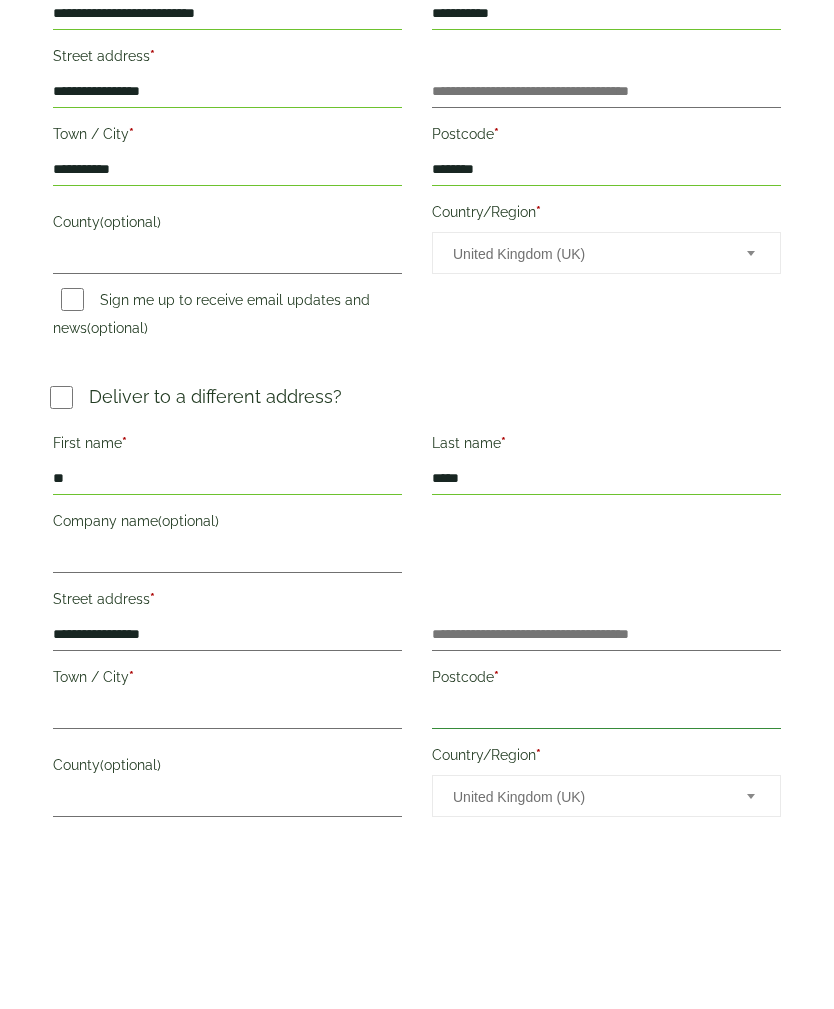 click on "Postcode  *" at bounding box center (606, 892) 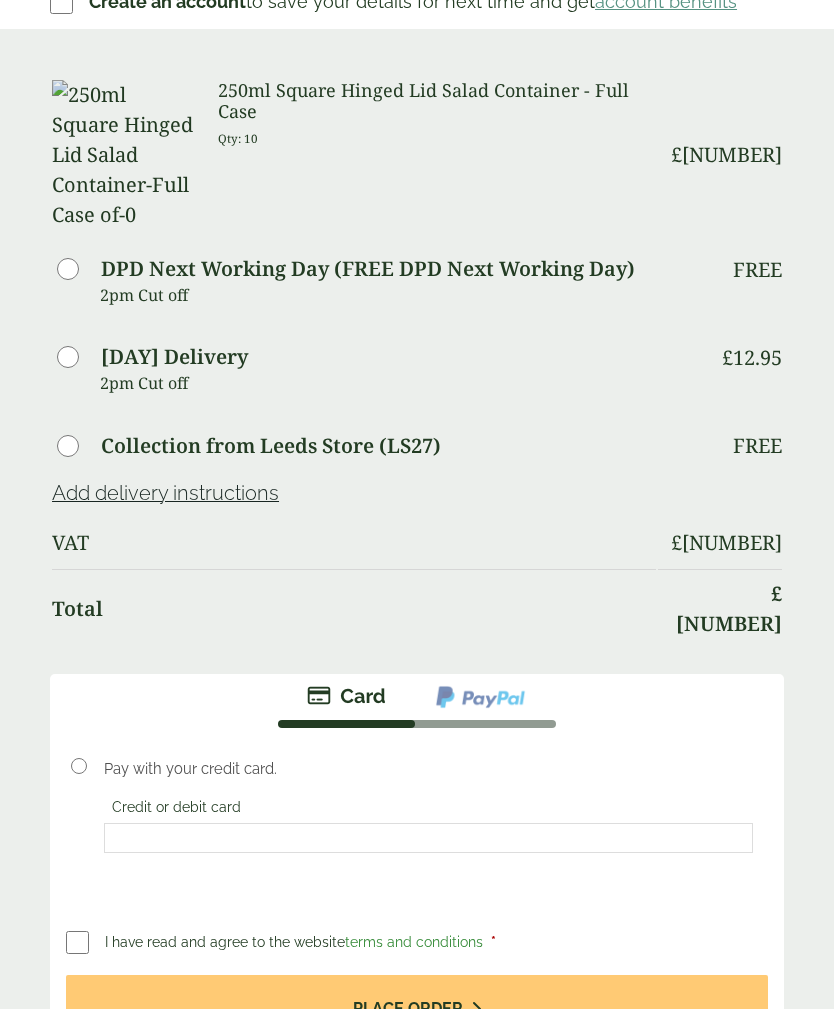scroll, scrollTop: 1403, scrollLeft: 0, axis: vertical 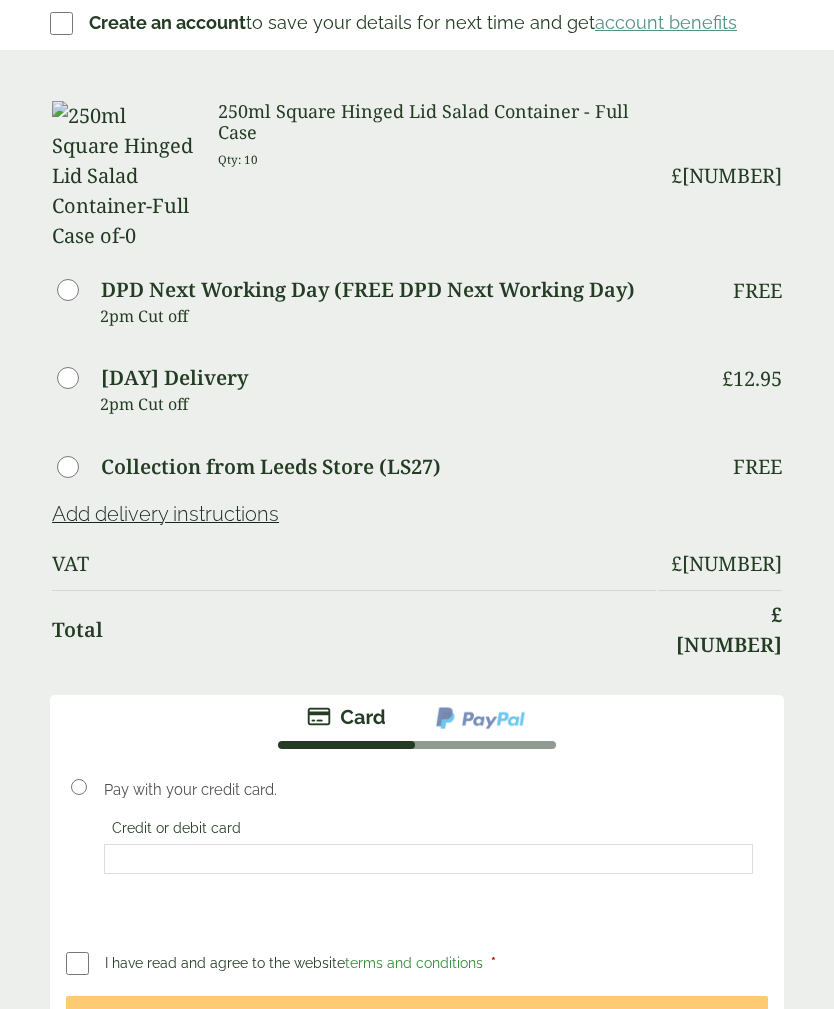 type on "********" 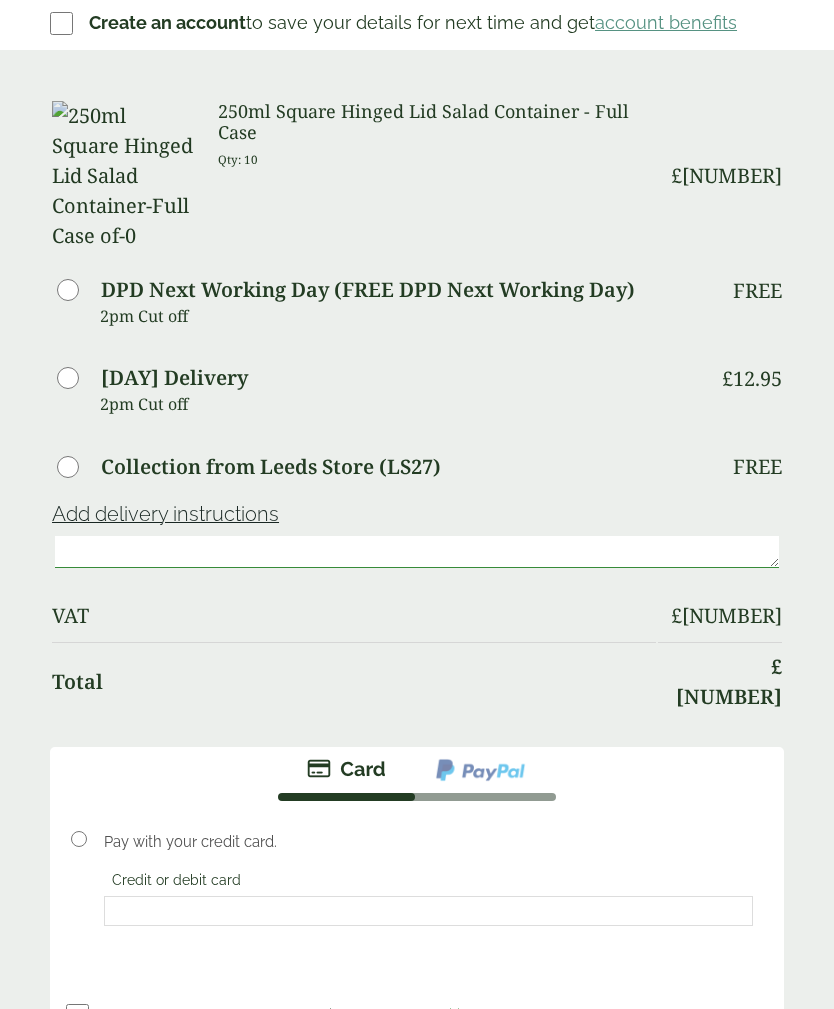 click at bounding box center (417, 552) 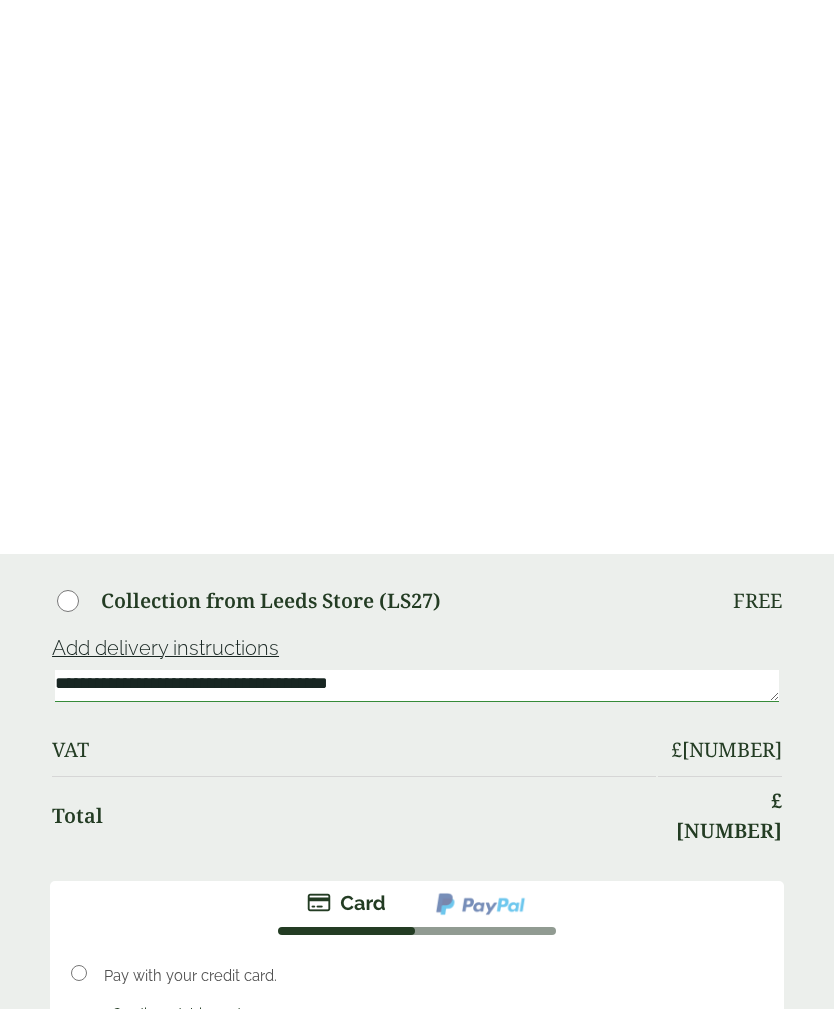 scroll, scrollTop: 1822, scrollLeft: 0, axis: vertical 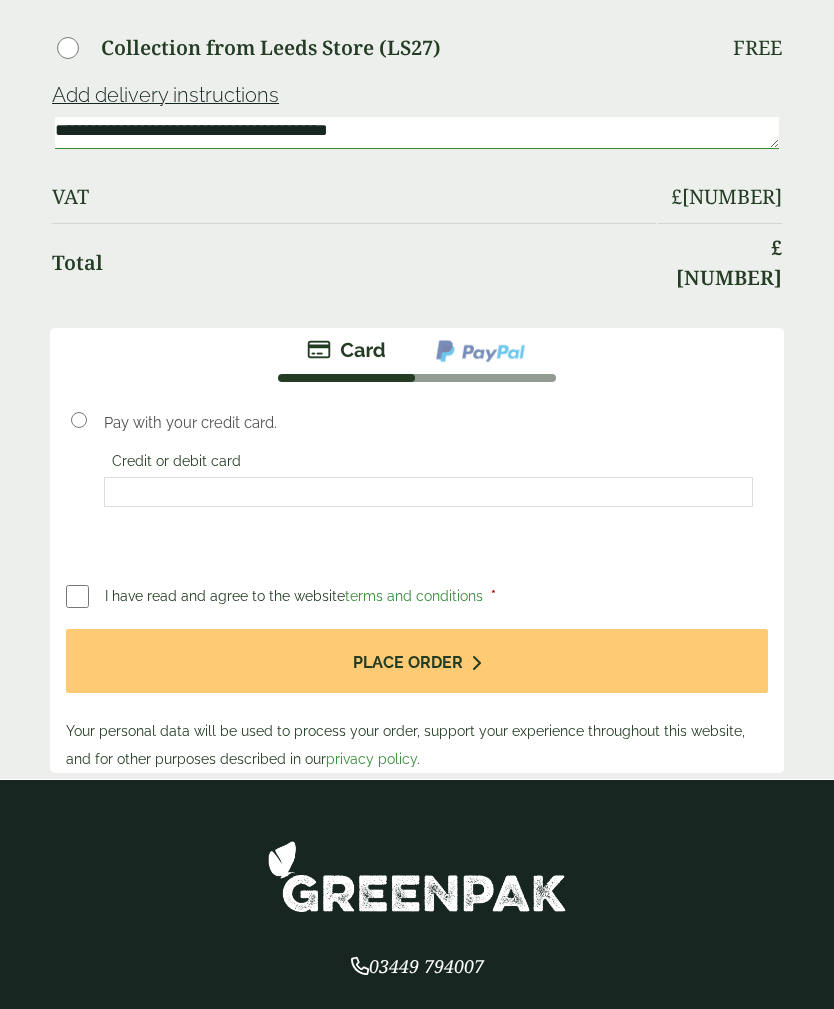 type on "**********" 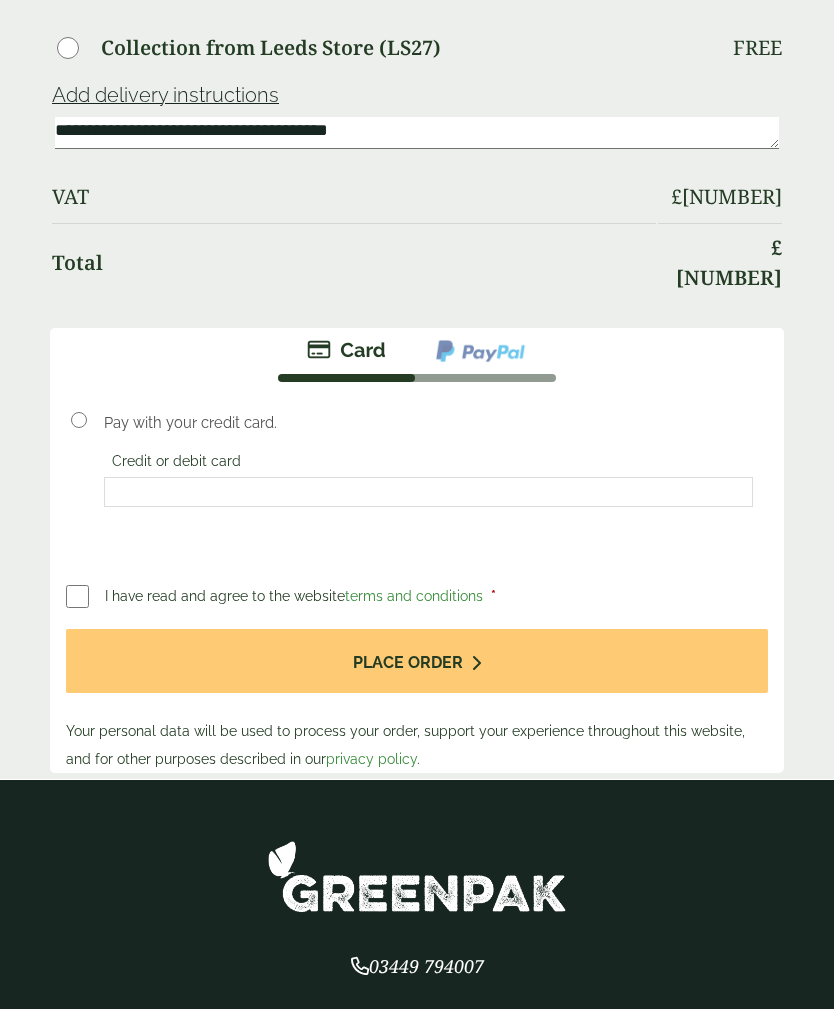 click at bounding box center (428, 492) 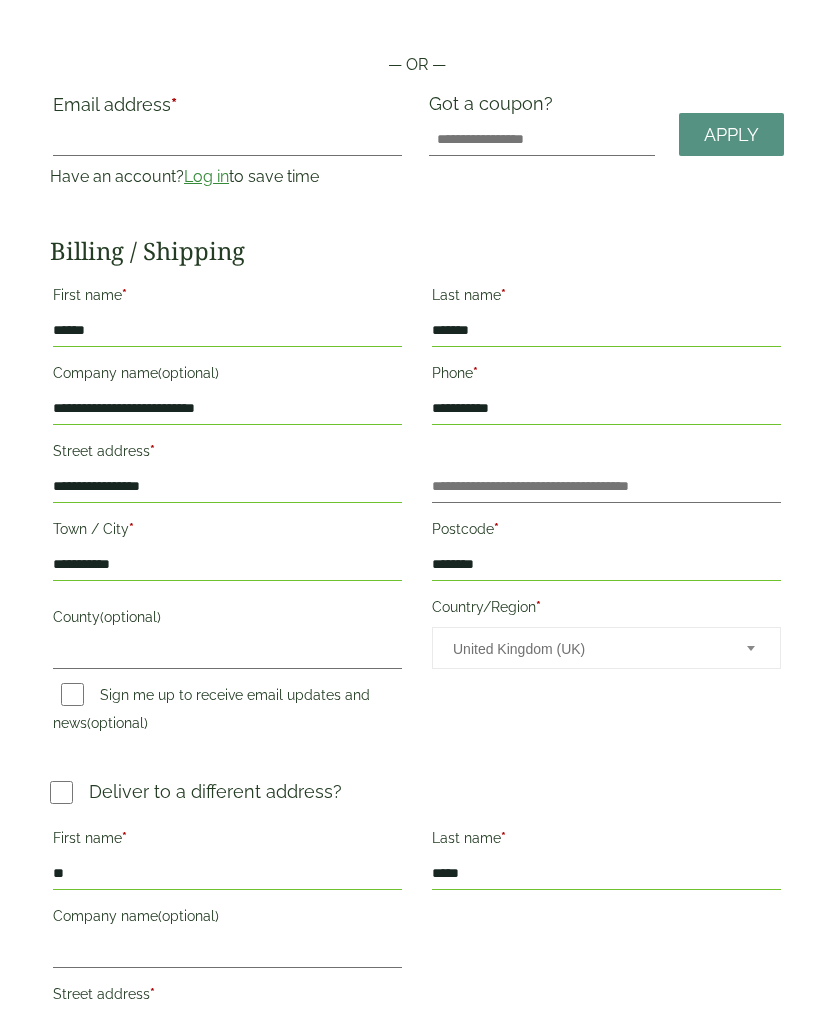 scroll, scrollTop: 178, scrollLeft: 0, axis: vertical 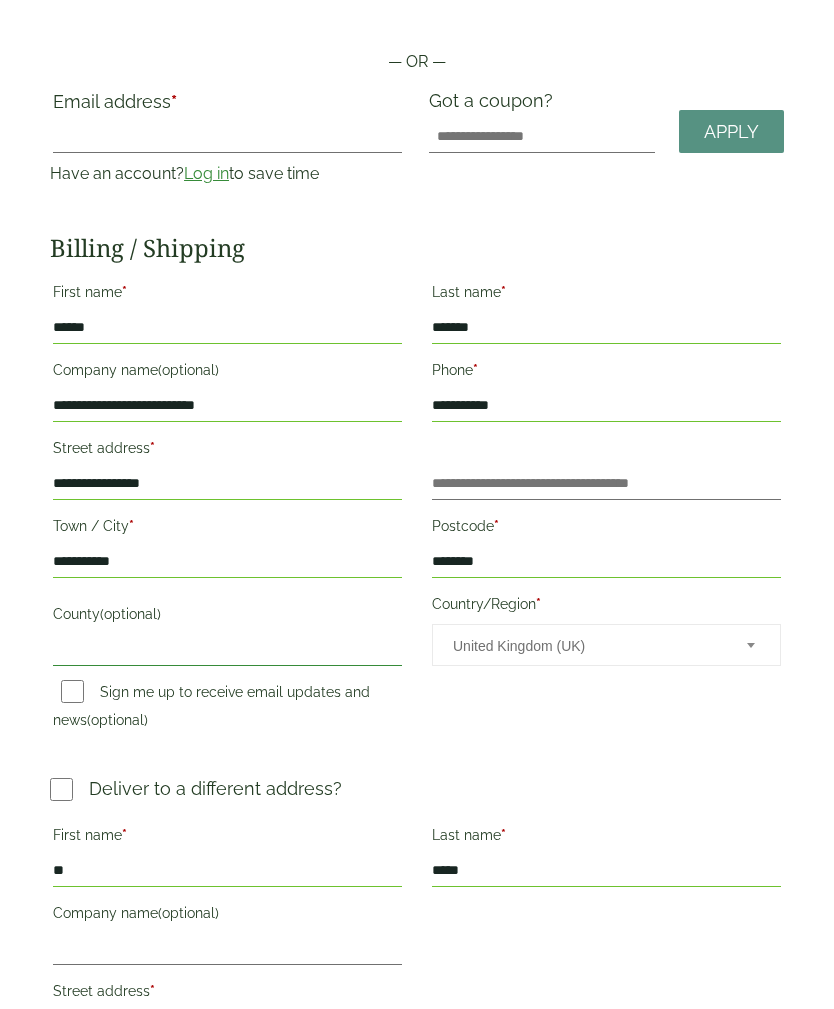 click on "[GEOGRAPHIC_AREA] (optional)" at bounding box center (227, 650) 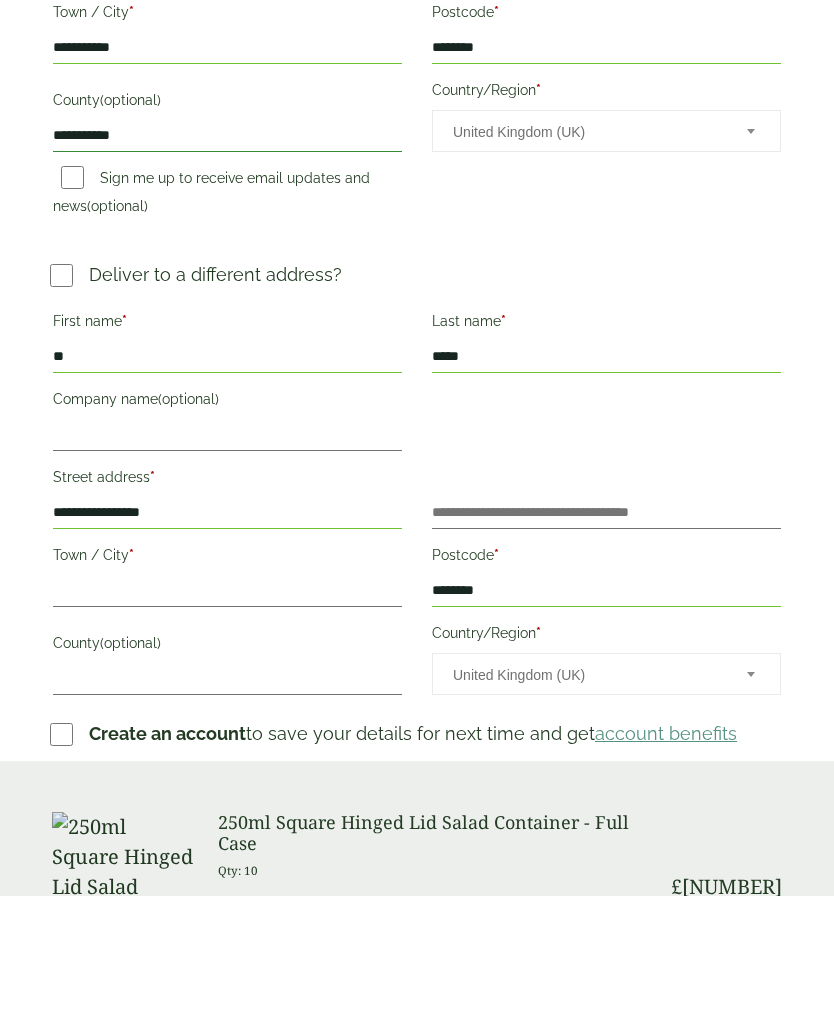 scroll, scrollTop: 579, scrollLeft: 0, axis: vertical 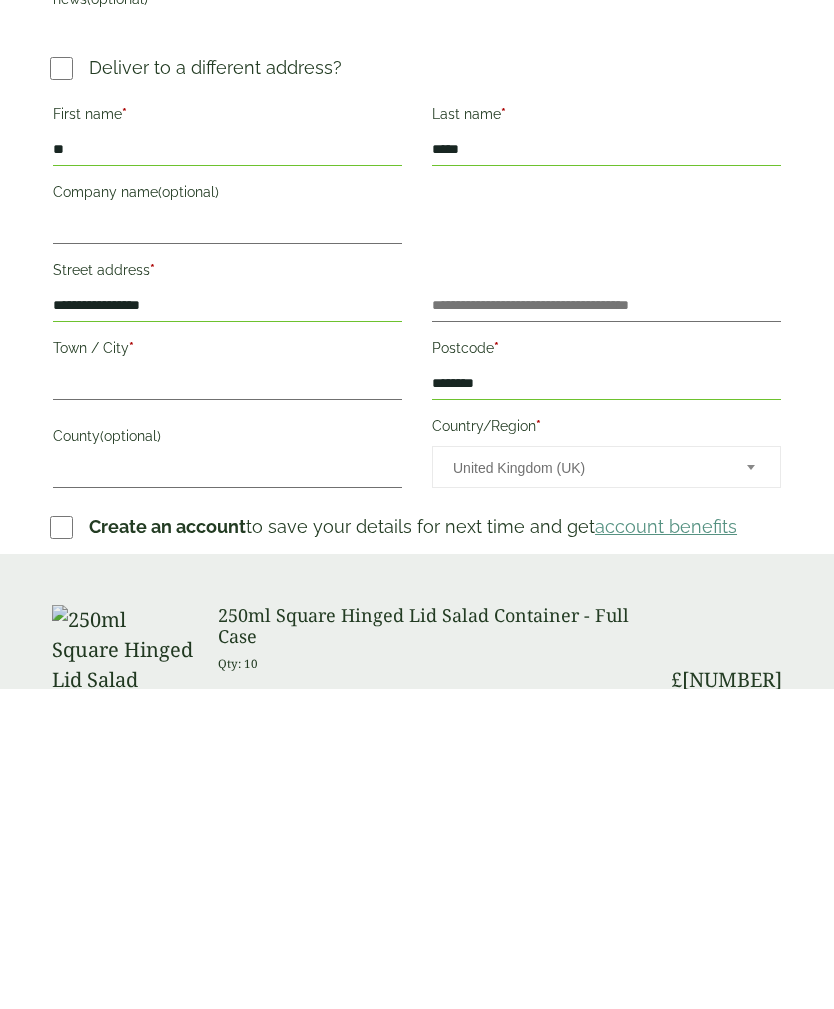 type on "**********" 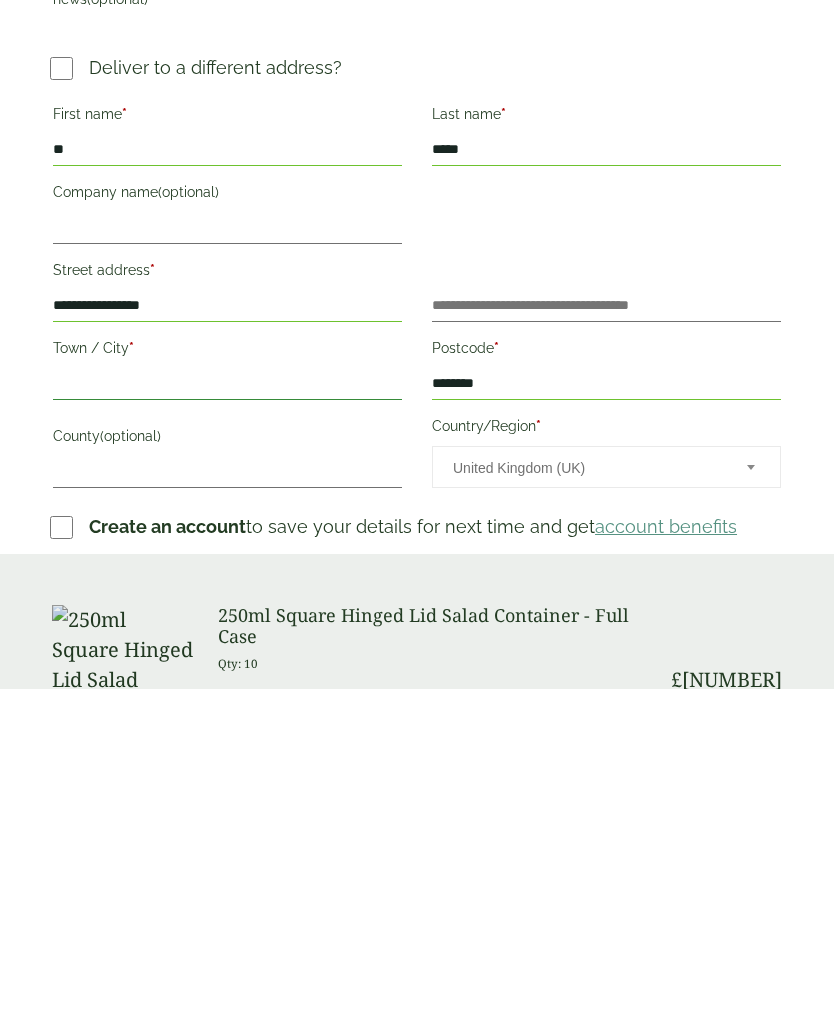 click on "[CITY] *" at bounding box center [227, 704] 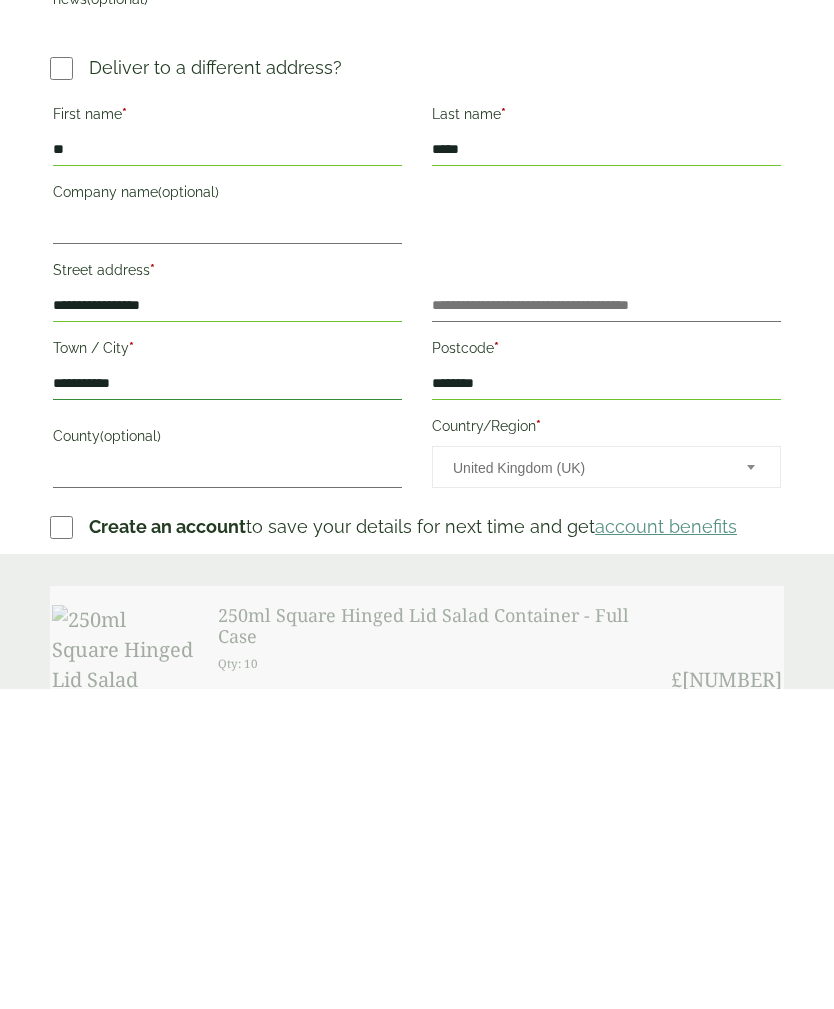 type on "**********" 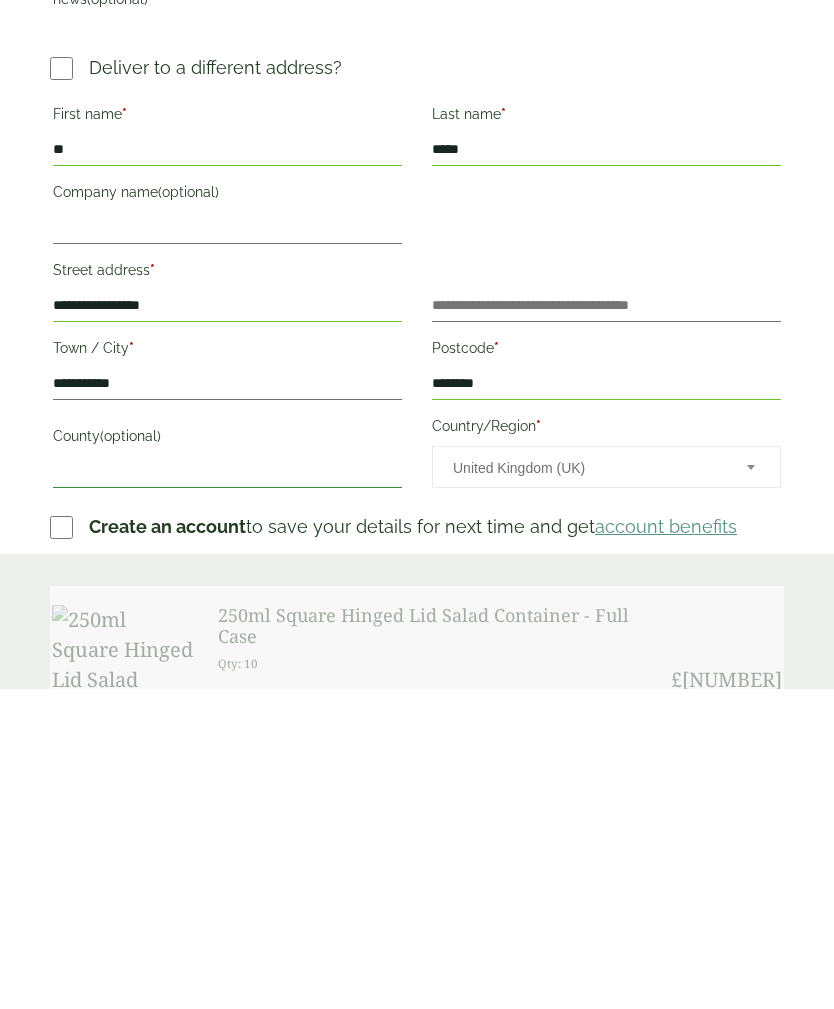 click on "[GEOGRAPHIC_AREA] (optional)" at bounding box center (227, 792) 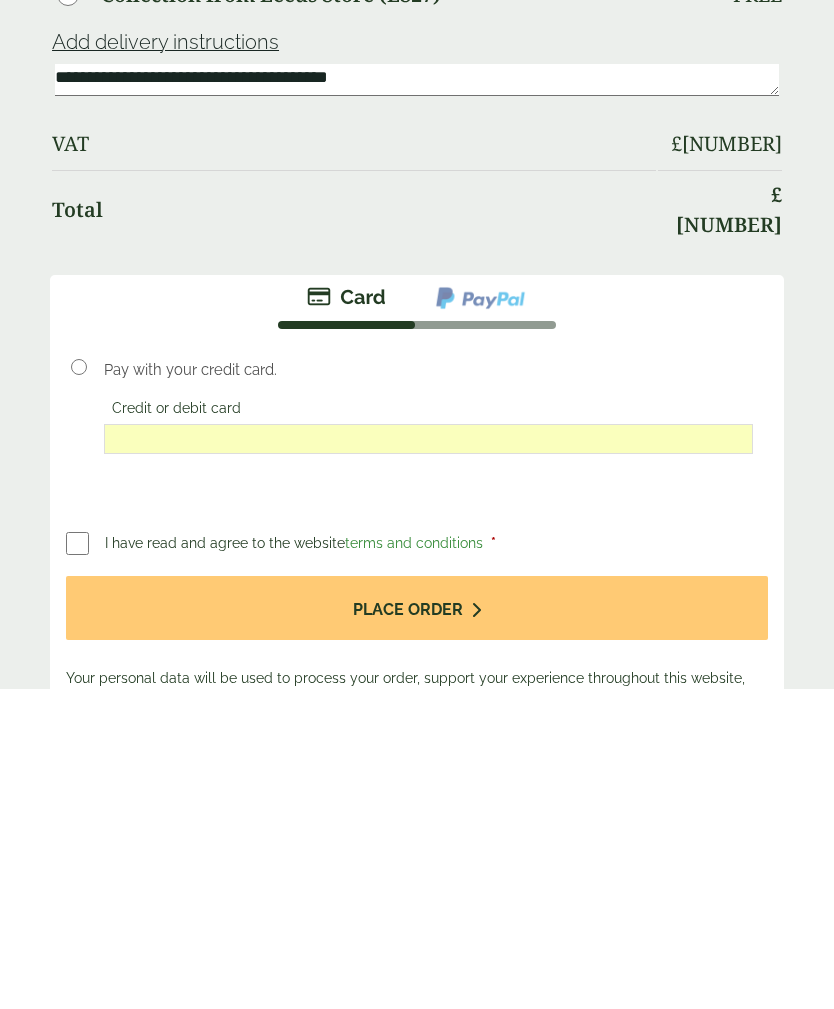 type on "**********" 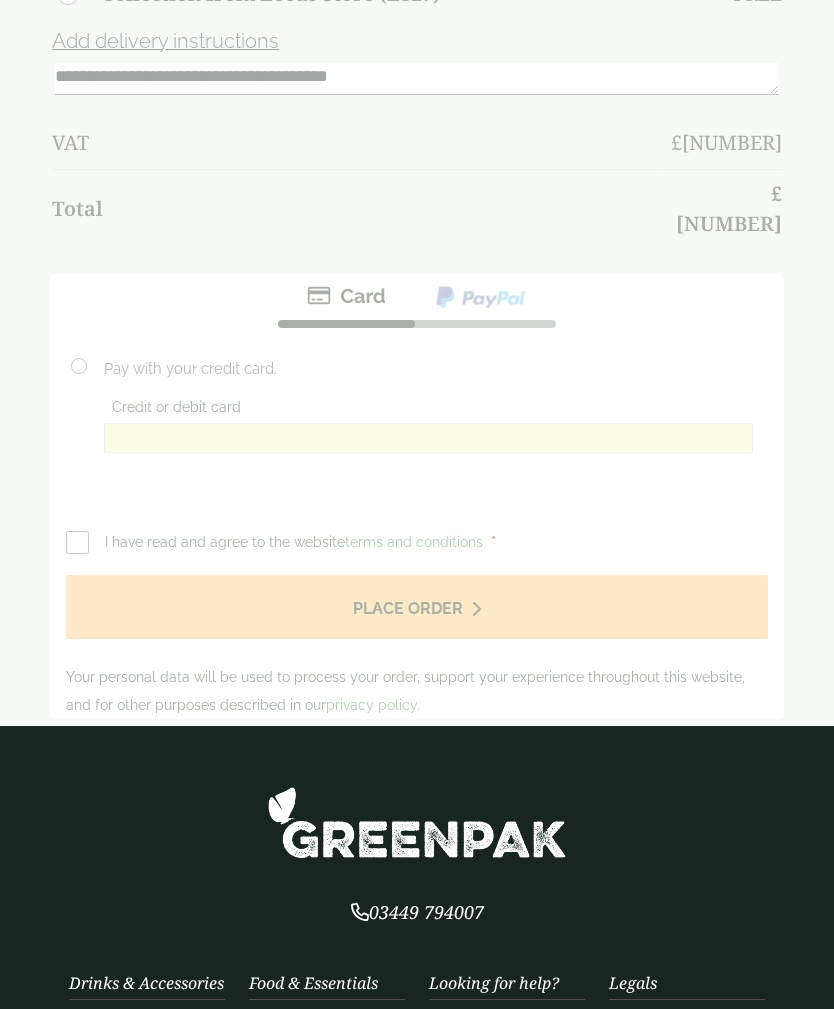scroll, scrollTop: 0, scrollLeft: 0, axis: both 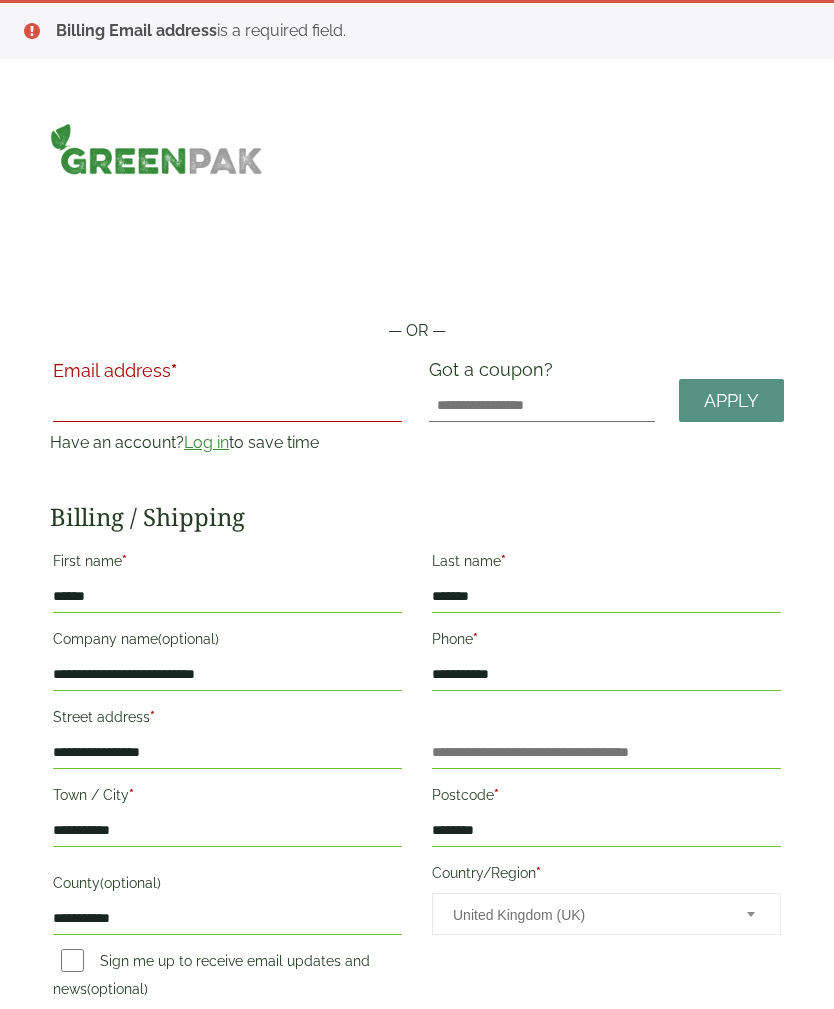 click on "Email address  *" at bounding box center (227, 406) 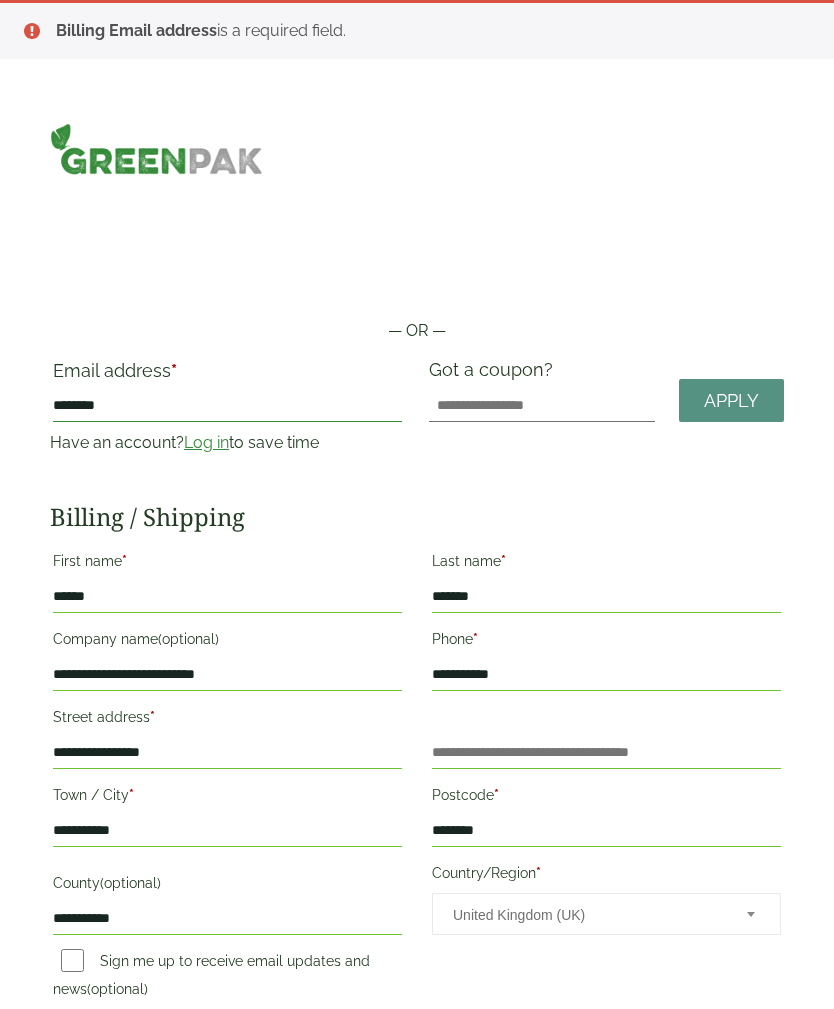 click on "Place order" at bounding box center (417, 2574) 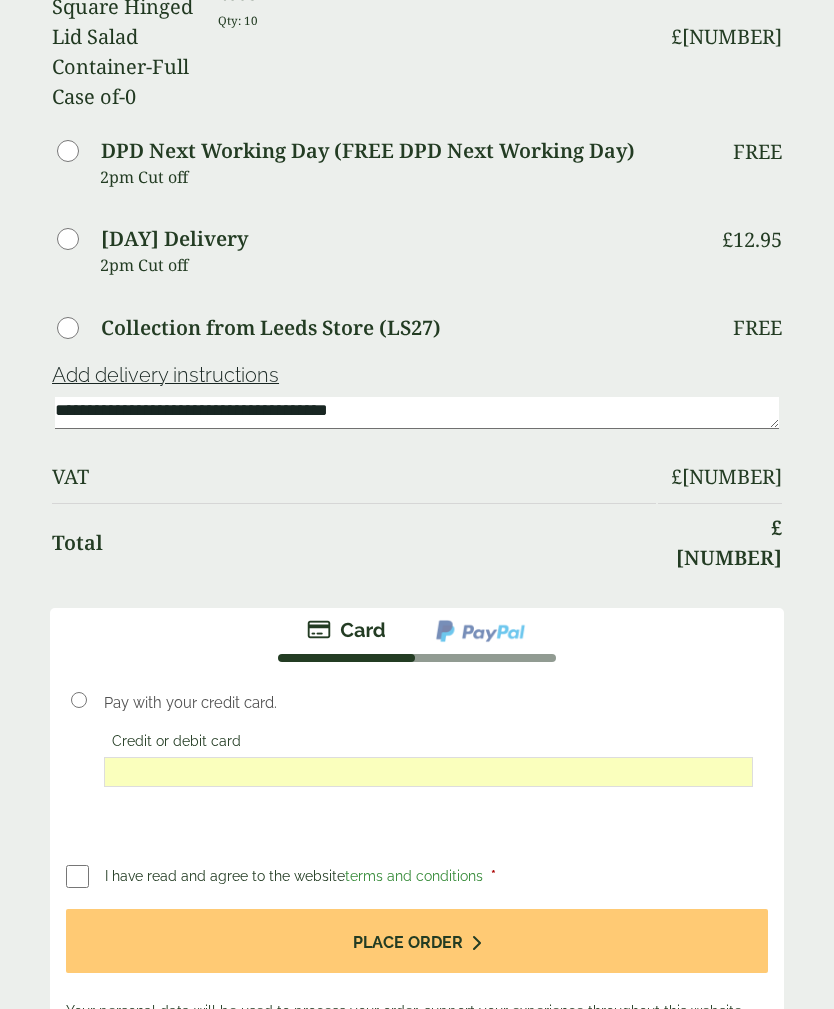 type on "**********" 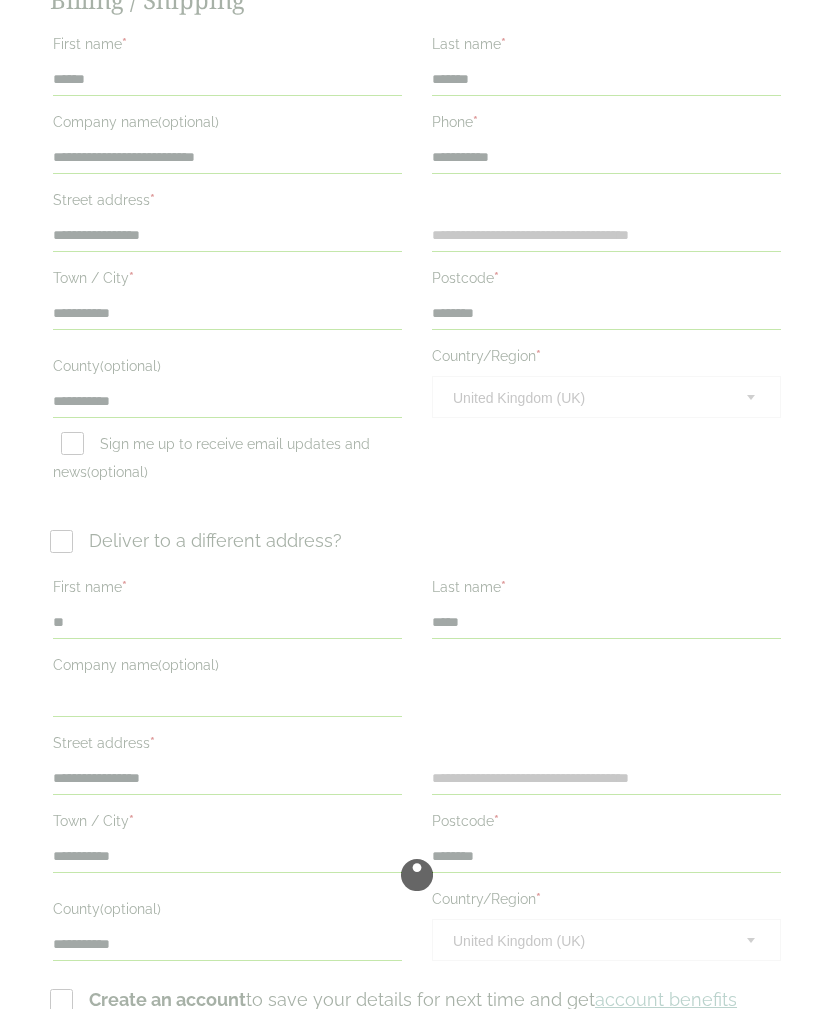 scroll, scrollTop: 800, scrollLeft: 0, axis: vertical 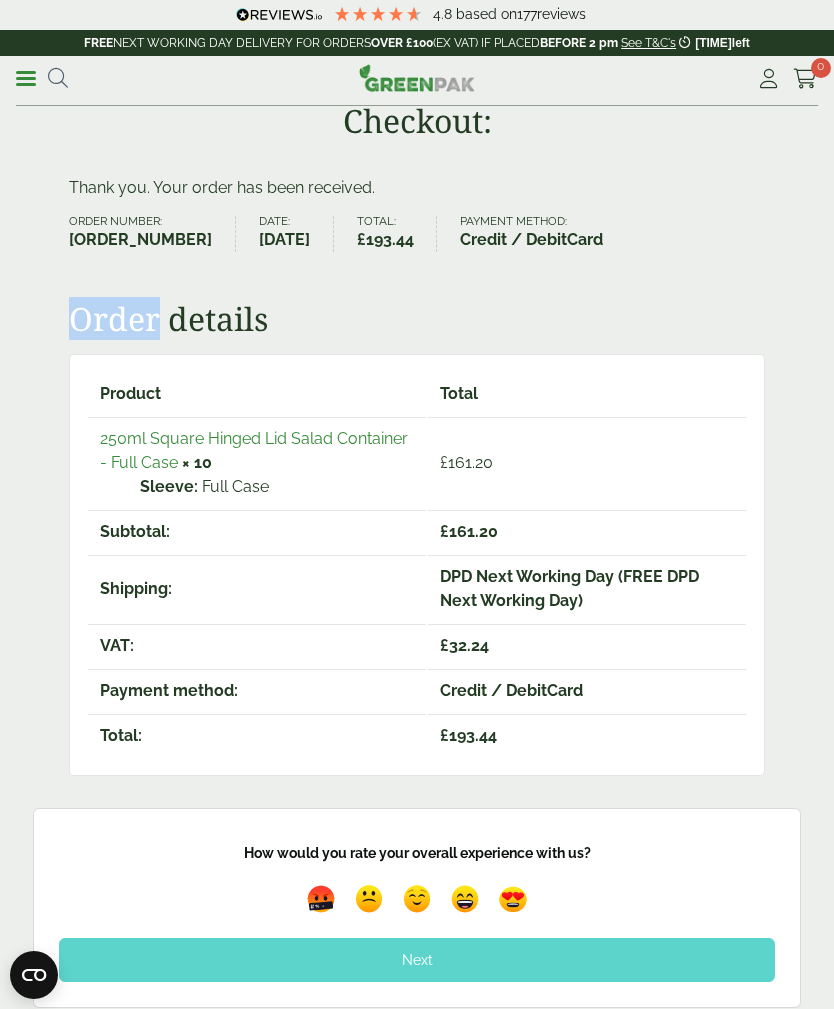 click on "Thank you. Your order has been received.
Order number:                         [ORDER_NUMBER]
Date:                         [DATE]
Total:                         £ [PRICE]
Payment method:                             [PAYMENT_METHOD]
Order details
Product" at bounding box center (417, 592) 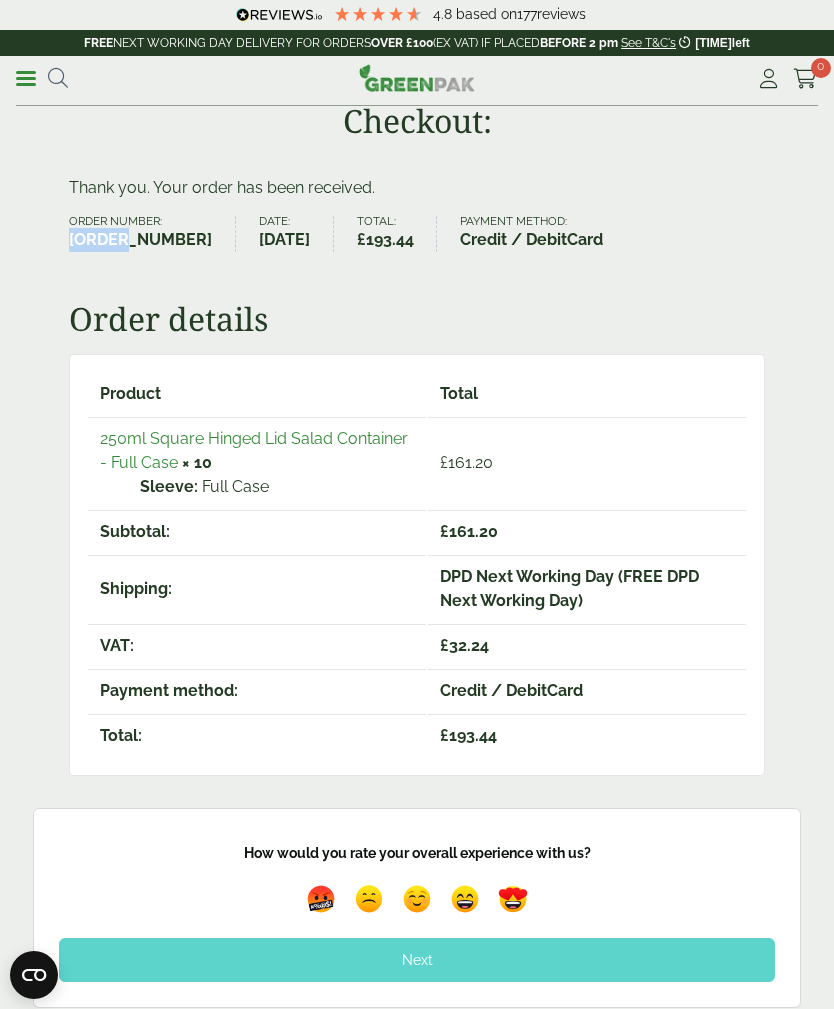 copy on "[ORDER_NUMBER]" 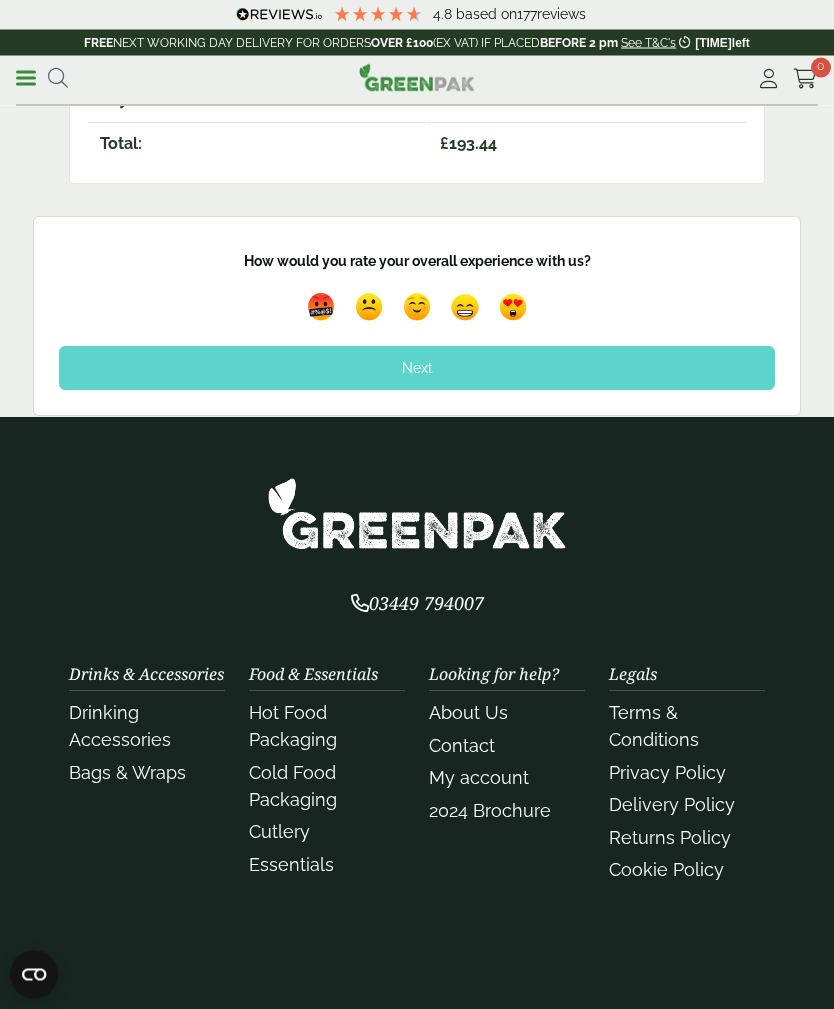 scroll, scrollTop: 592, scrollLeft: 0, axis: vertical 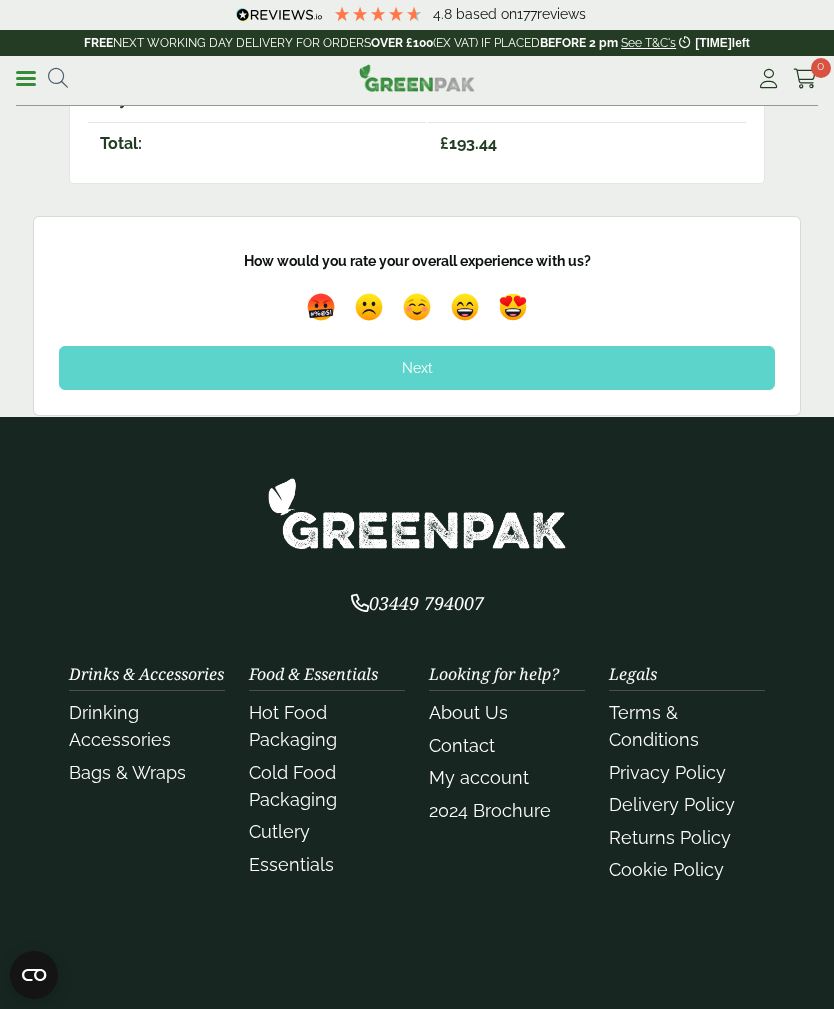 click on "Contact" at bounding box center [462, 745] 